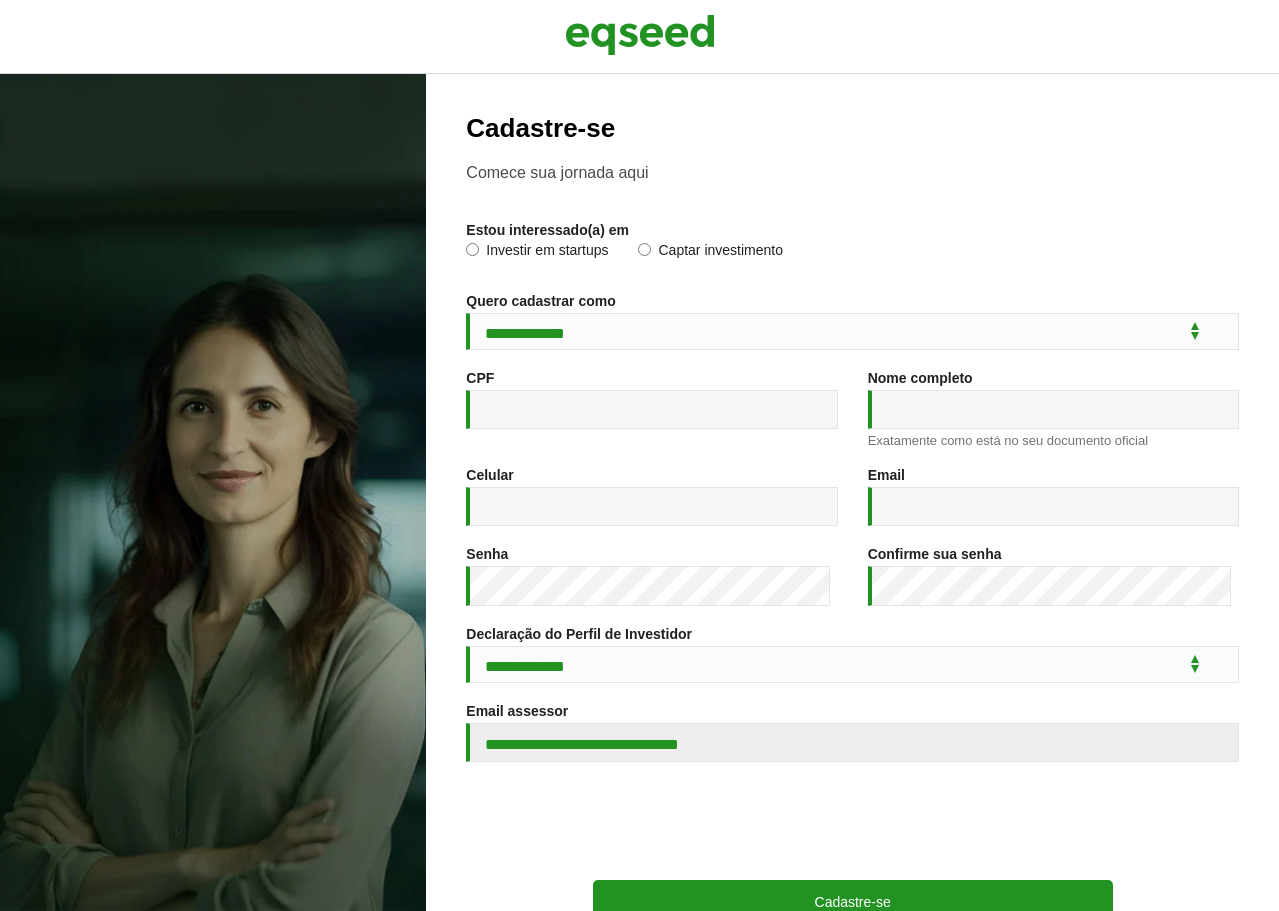 scroll, scrollTop: 0, scrollLeft: 0, axis: both 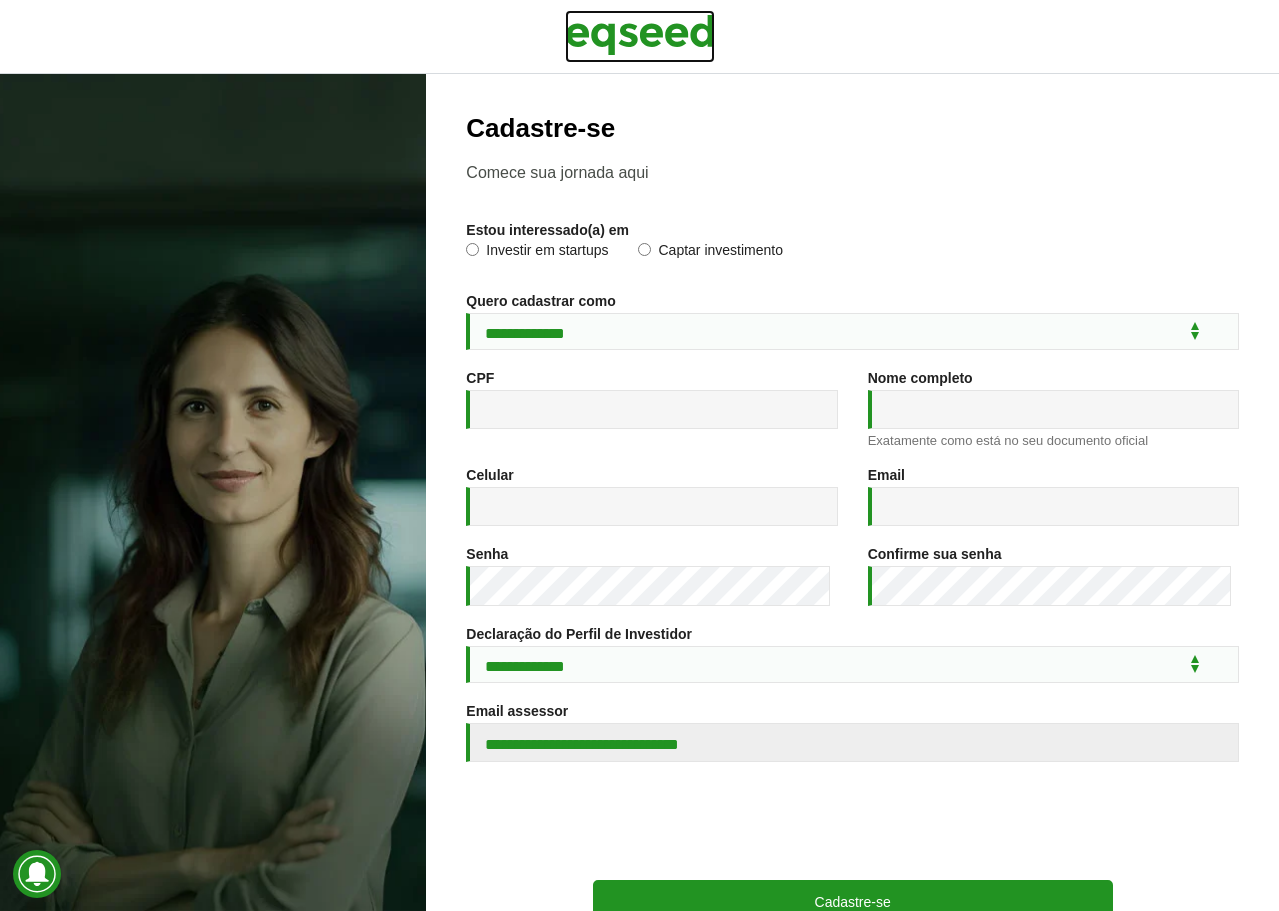click at bounding box center [640, 35] 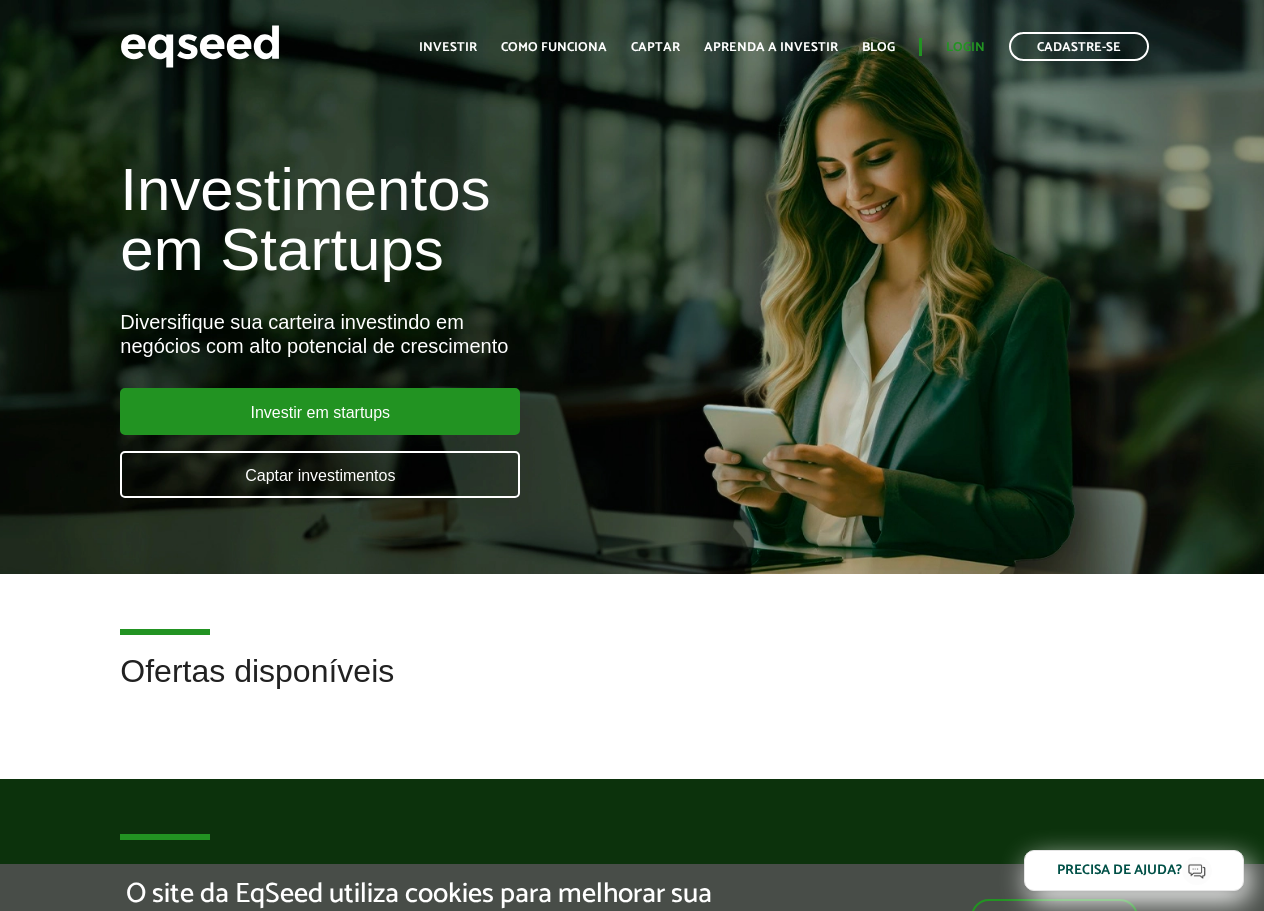 scroll, scrollTop: 0, scrollLeft: 0, axis: both 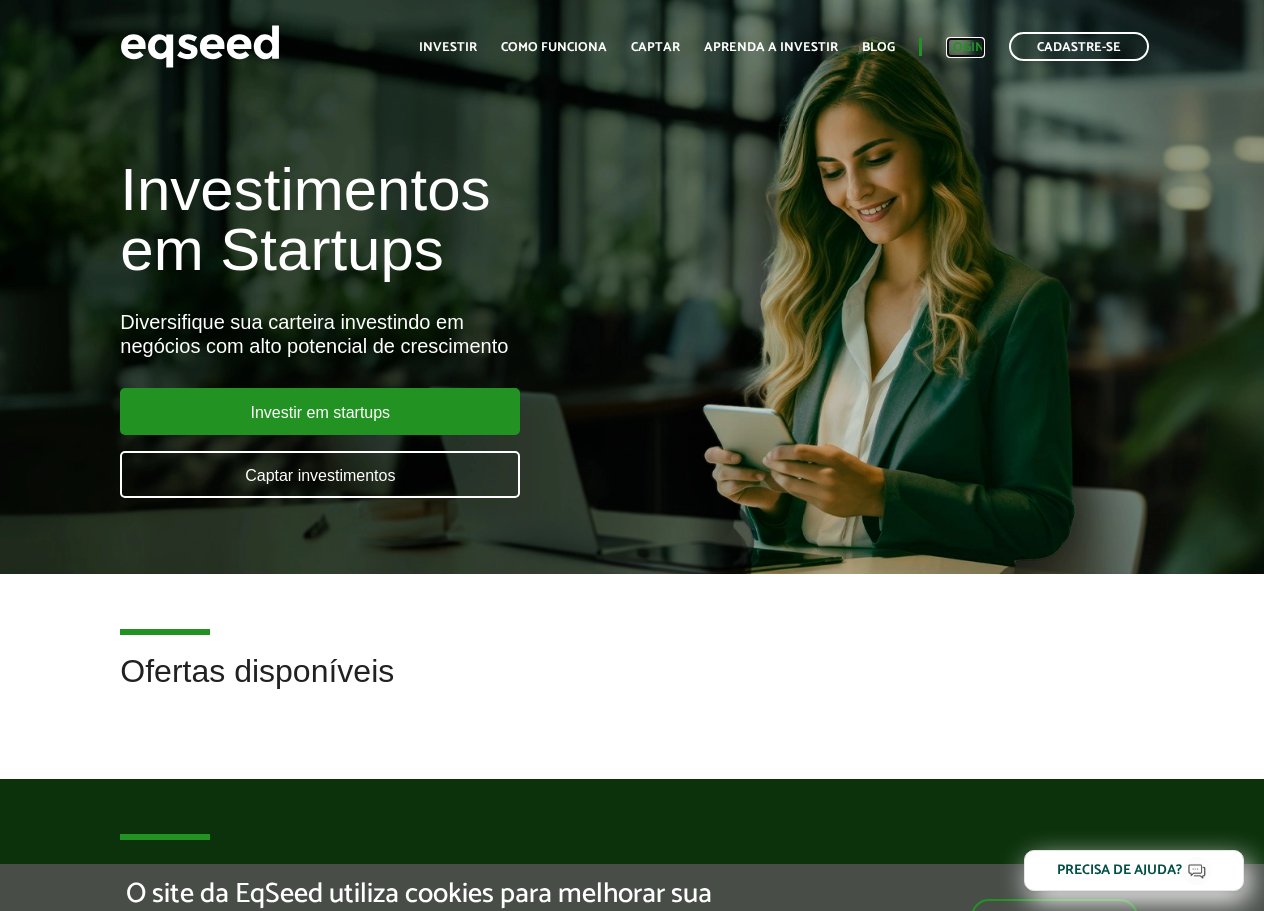 click on "Login" at bounding box center [965, 47] 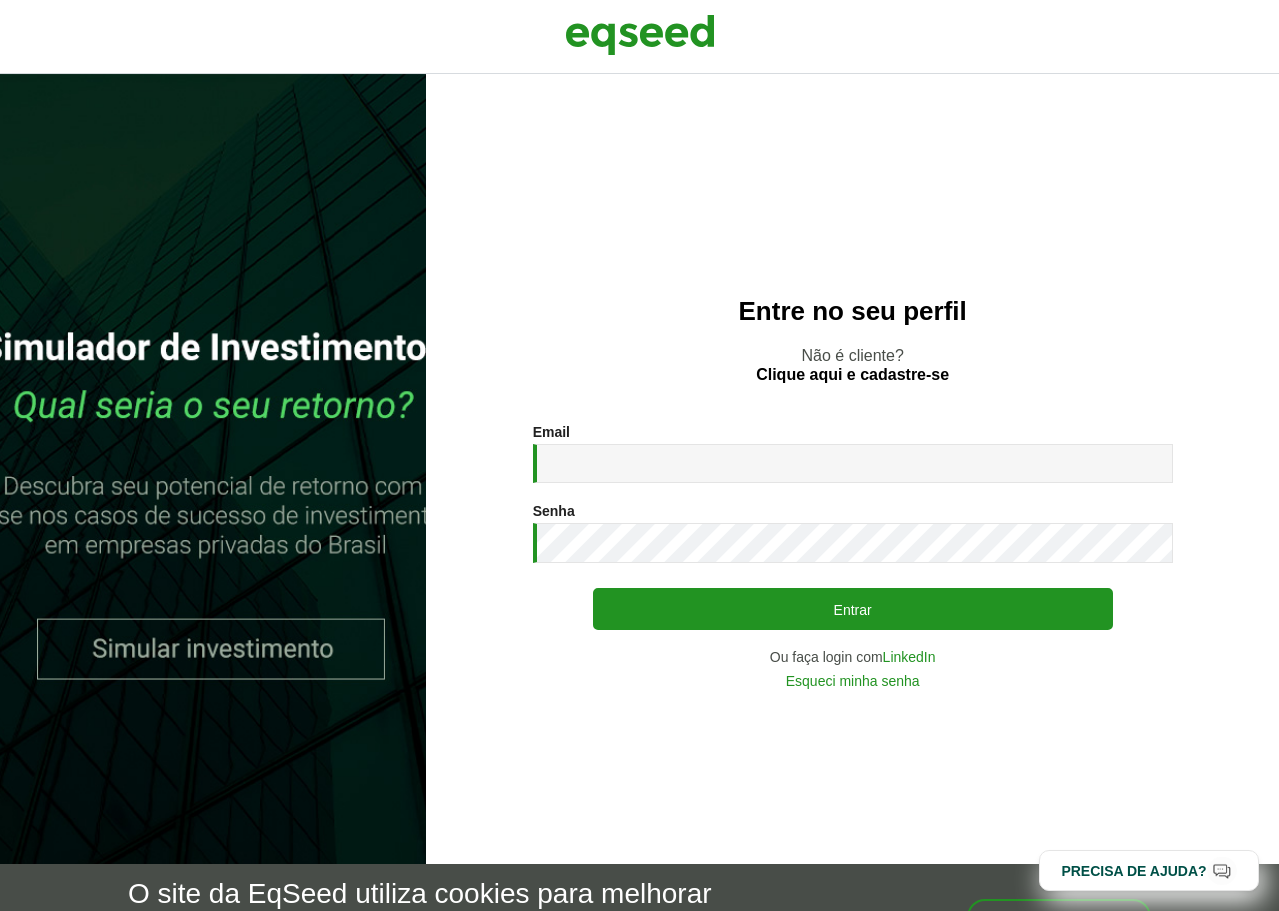 scroll, scrollTop: 0, scrollLeft: 0, axis: both 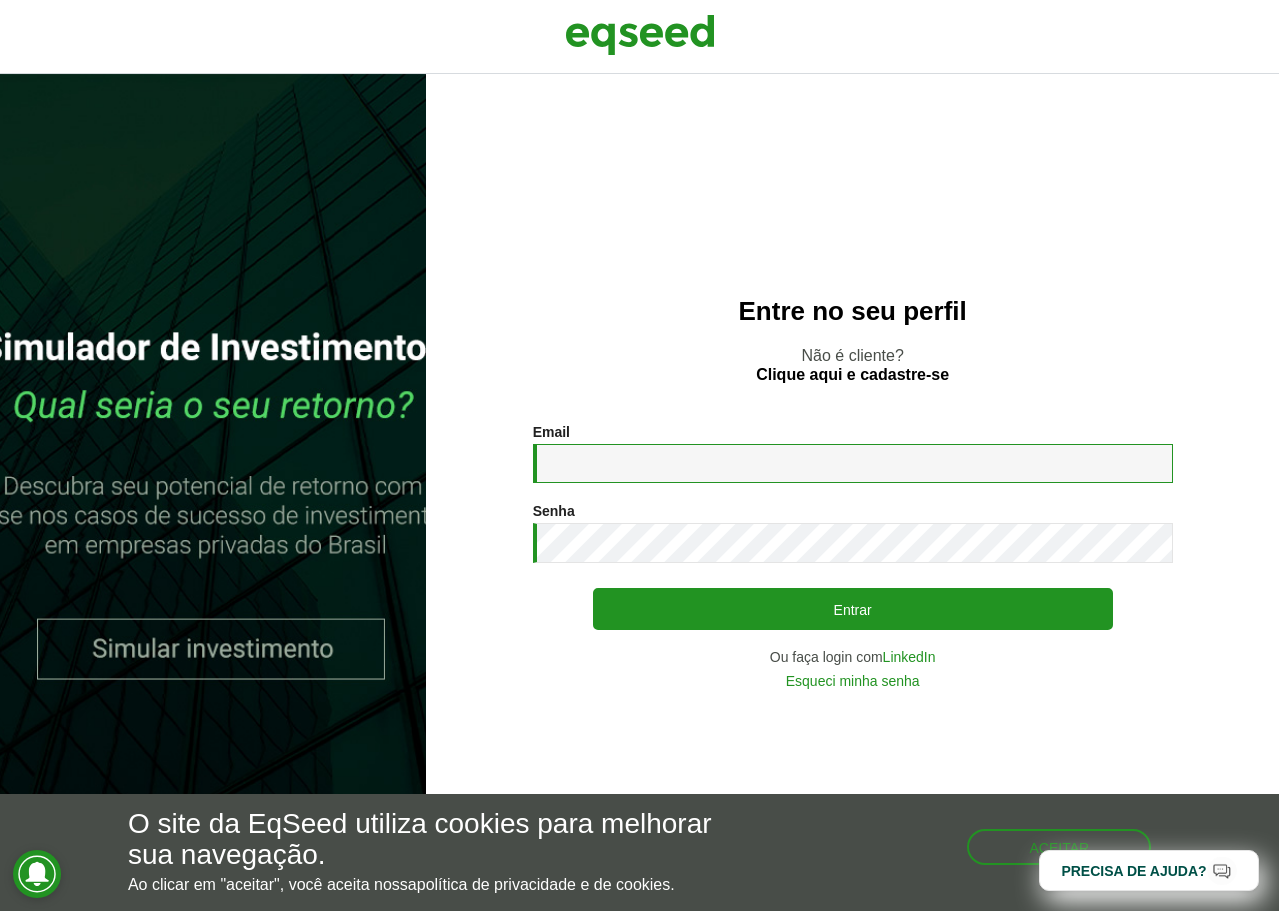 drag, startPoint x: 682, startPoint y: 458, endPoint x: 671, endPoint y: 459, distance: 11.045361 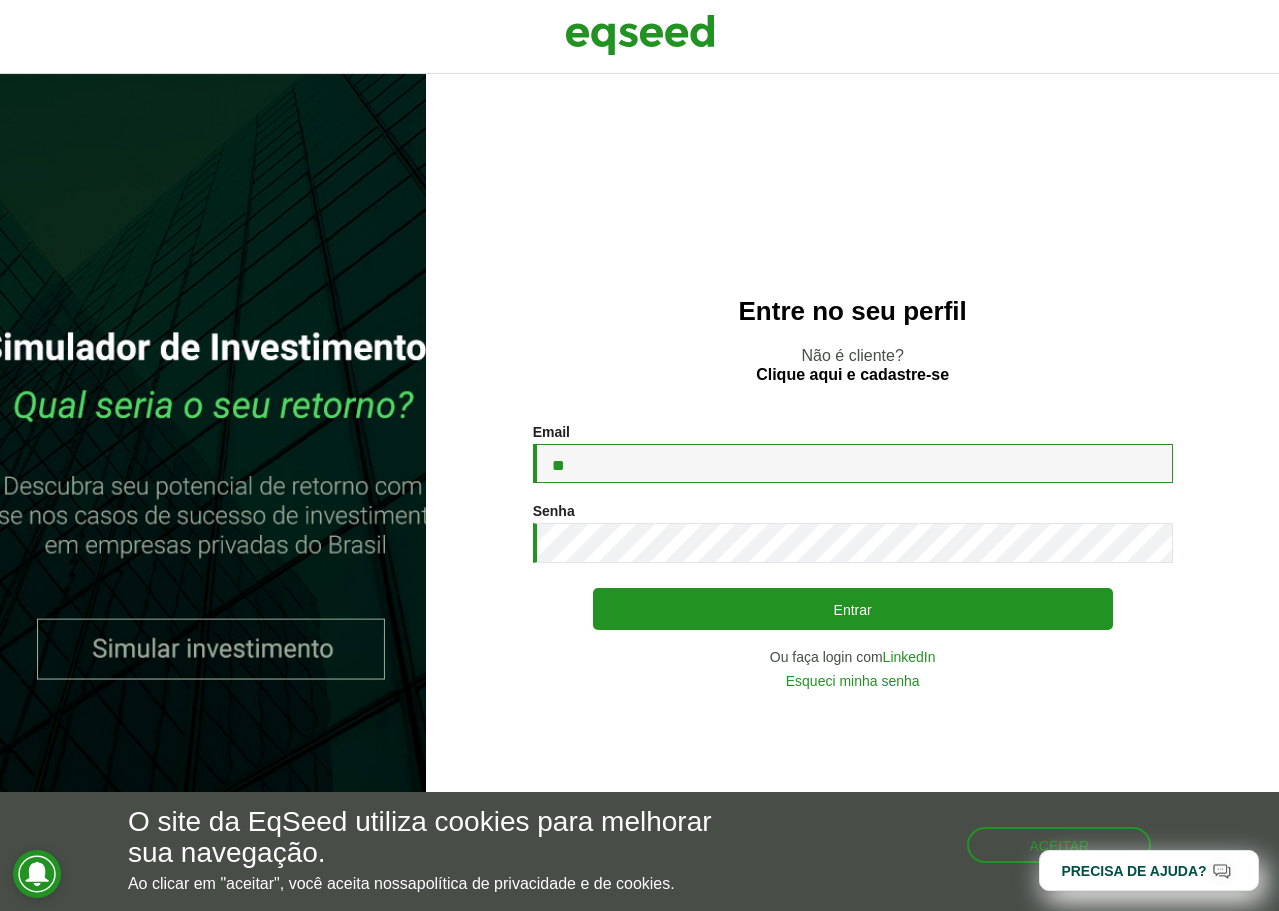click on "**" at bounding box center (853, 463) 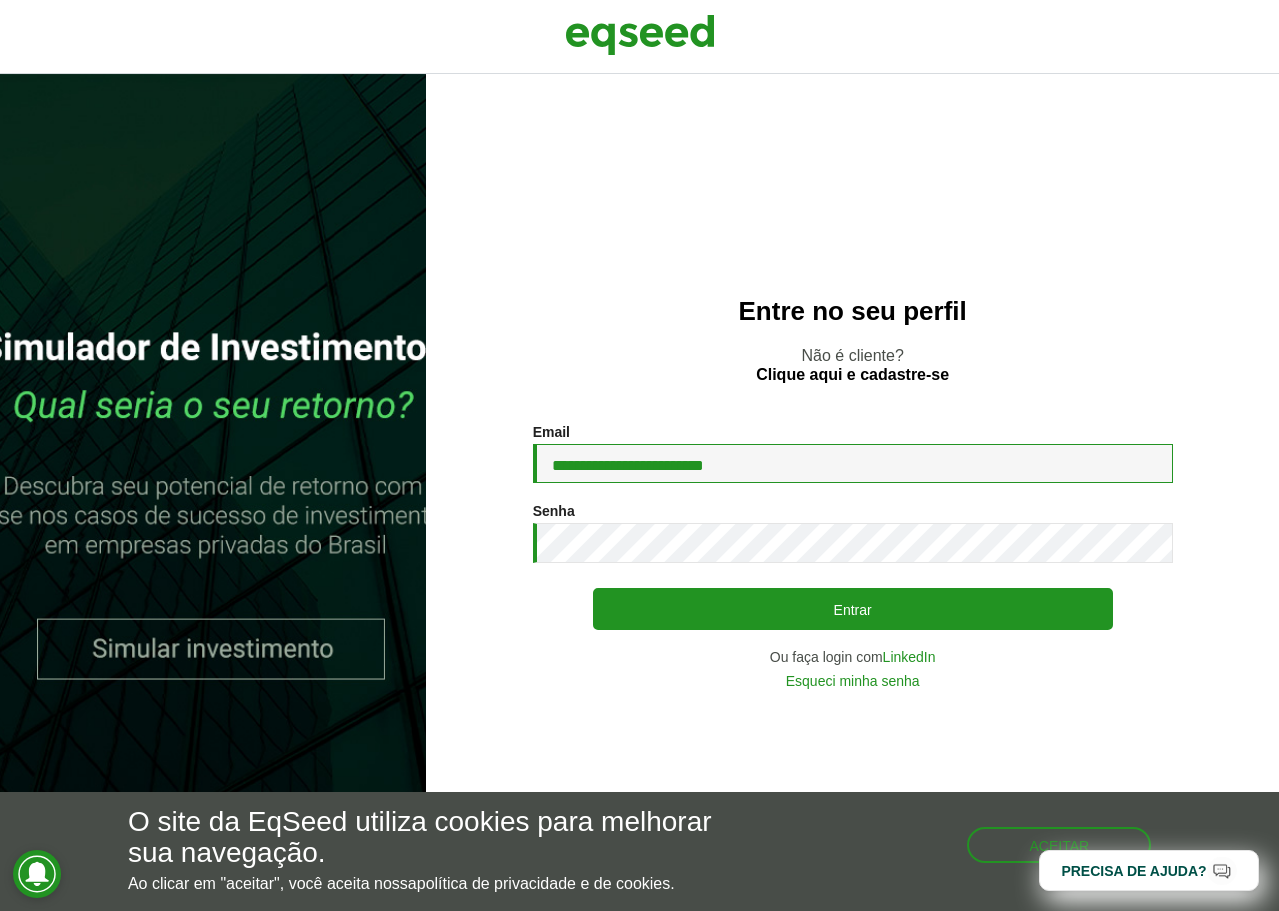 type on "**********" 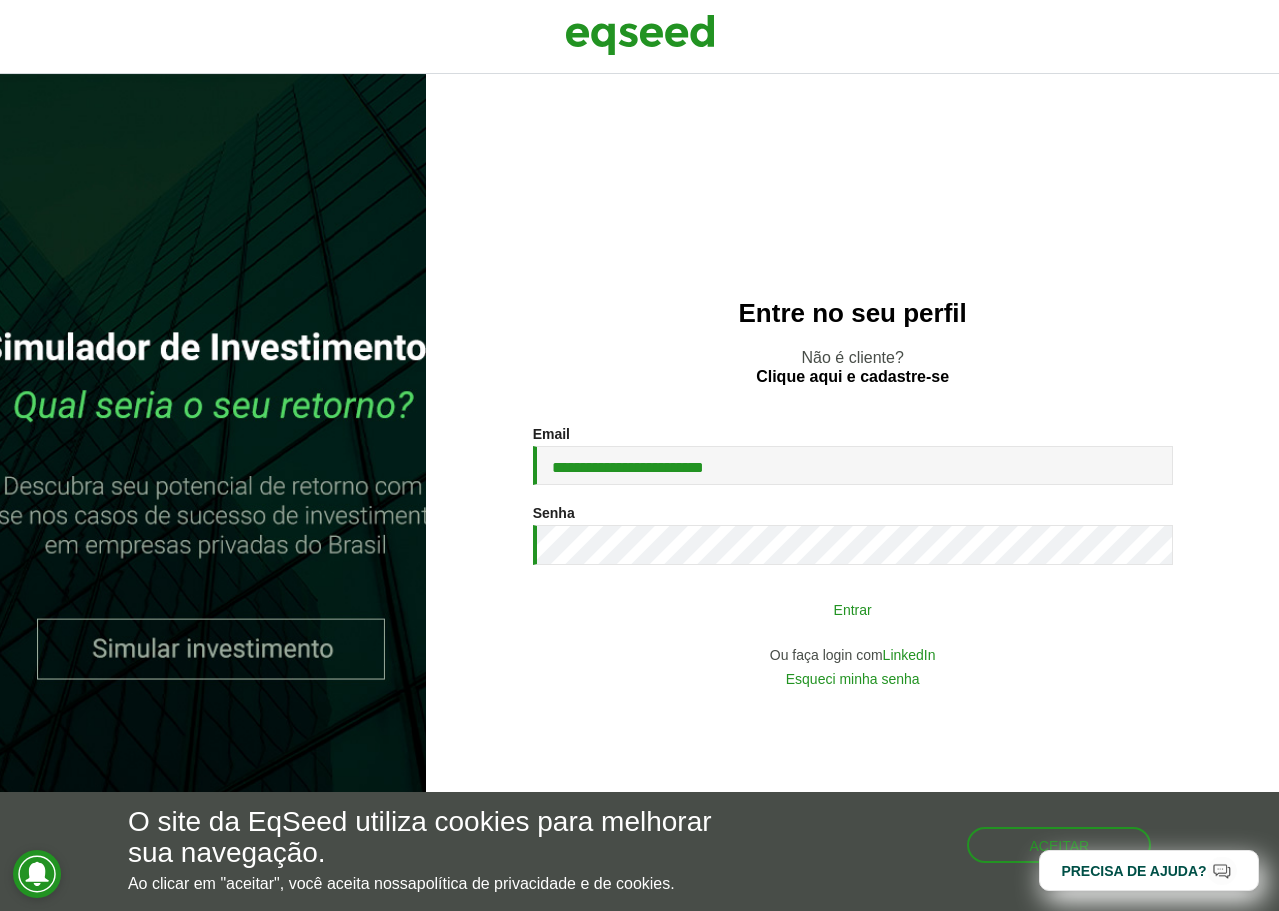 click on "Entrar" at bounding box center (853, 609) 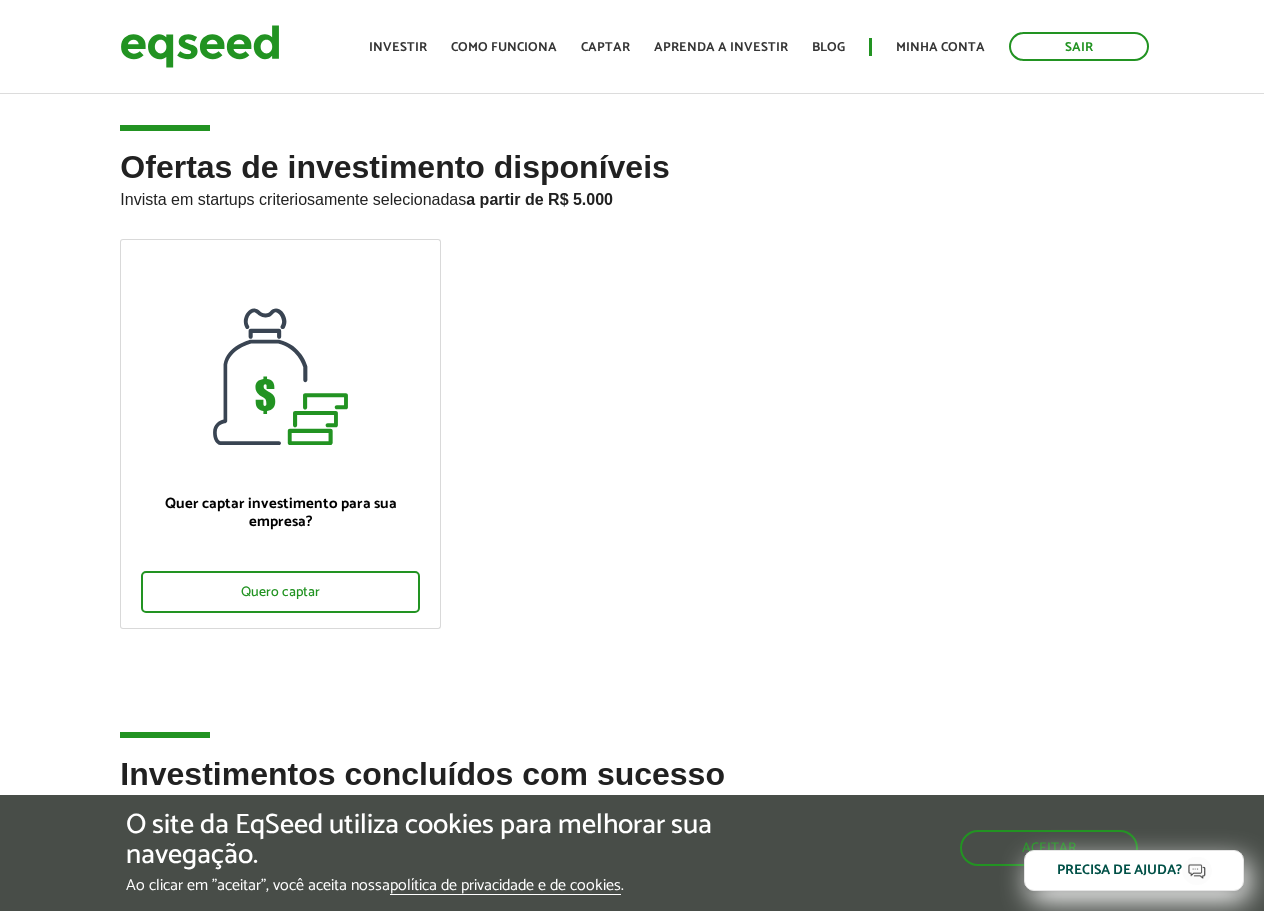 scroll, scrollTop: 0, scrollLeft: 0, axis: both 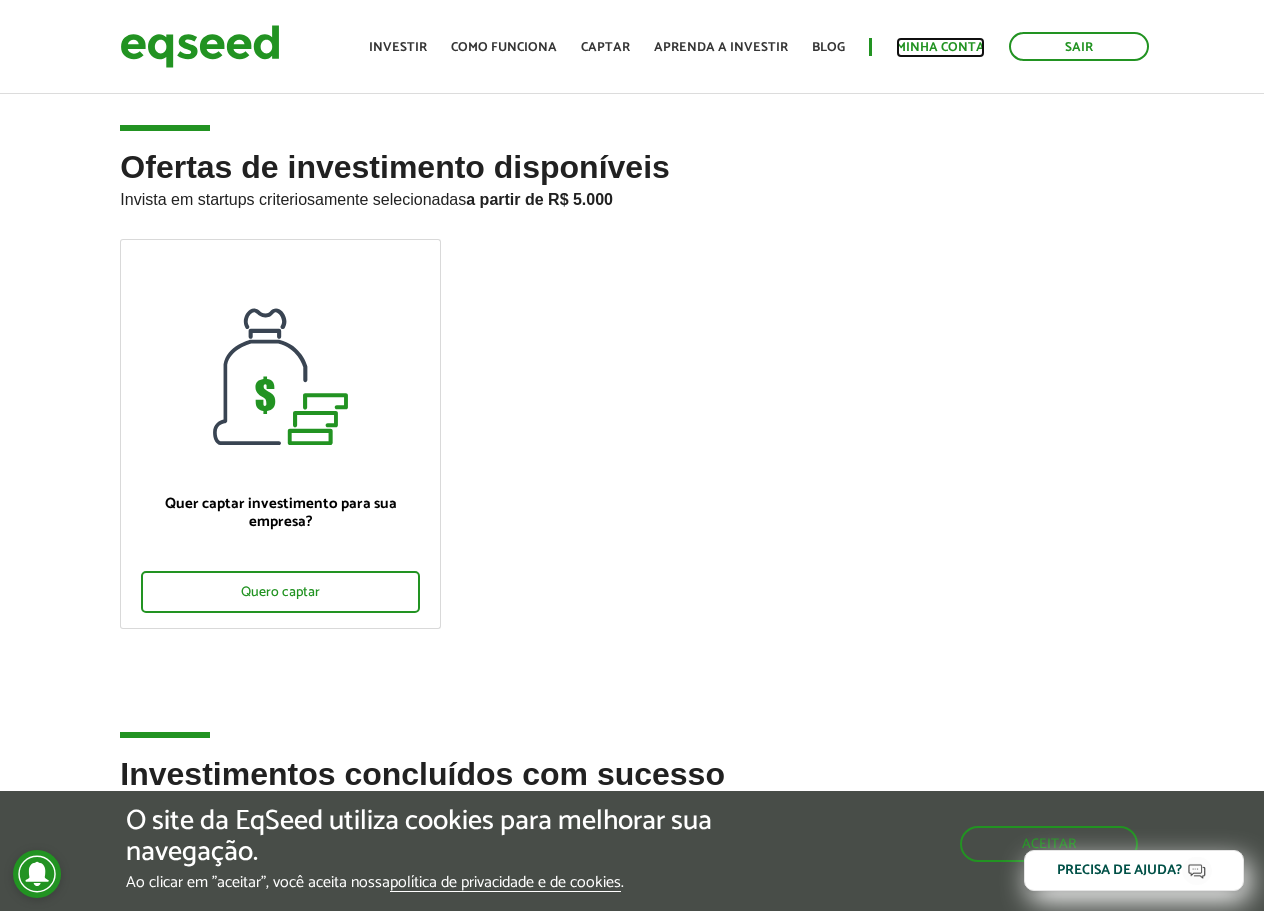 click on "Minha conta" at bounding box center (940, 47) 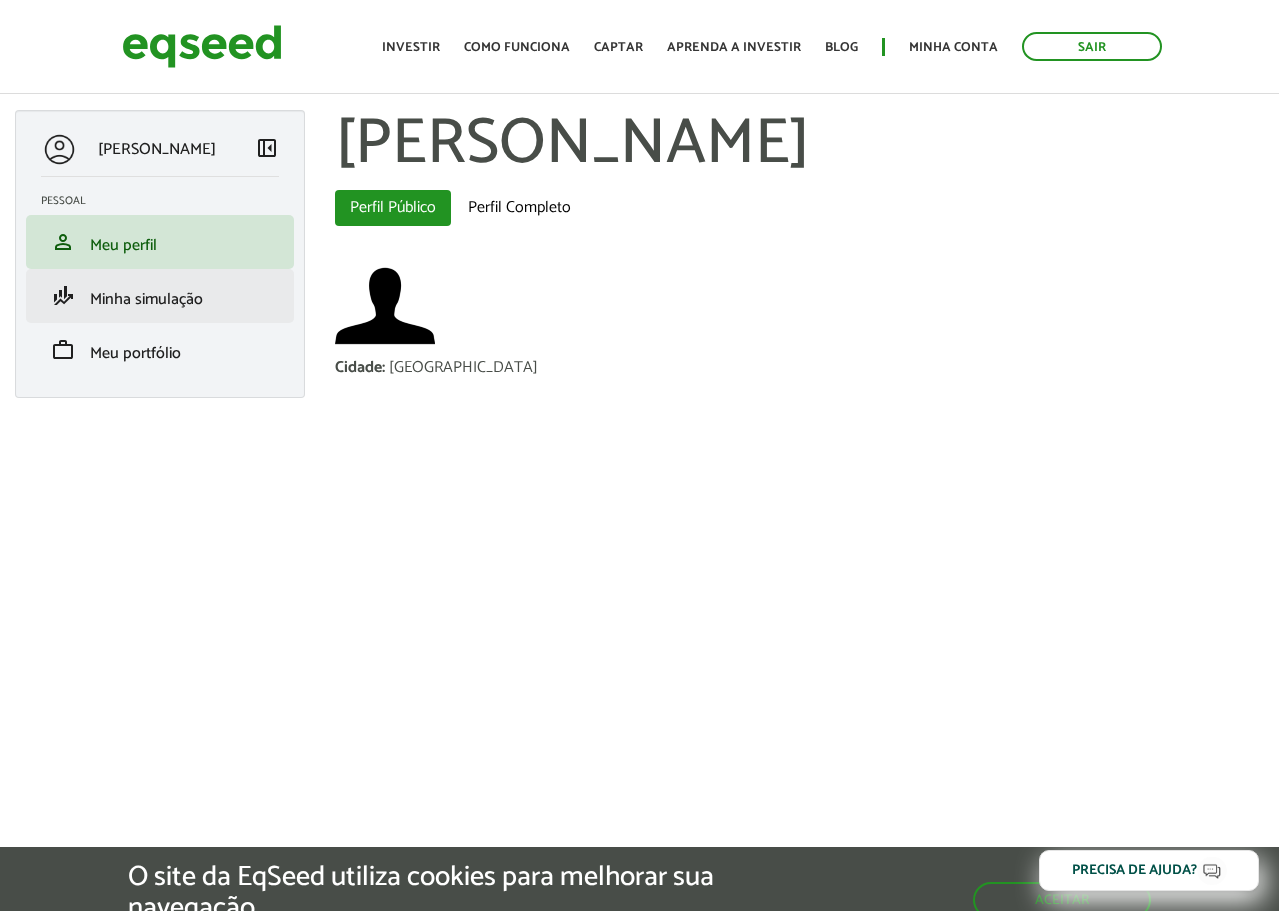 scroll, scrollTop: 0, scrollLeft: 0, axis: both 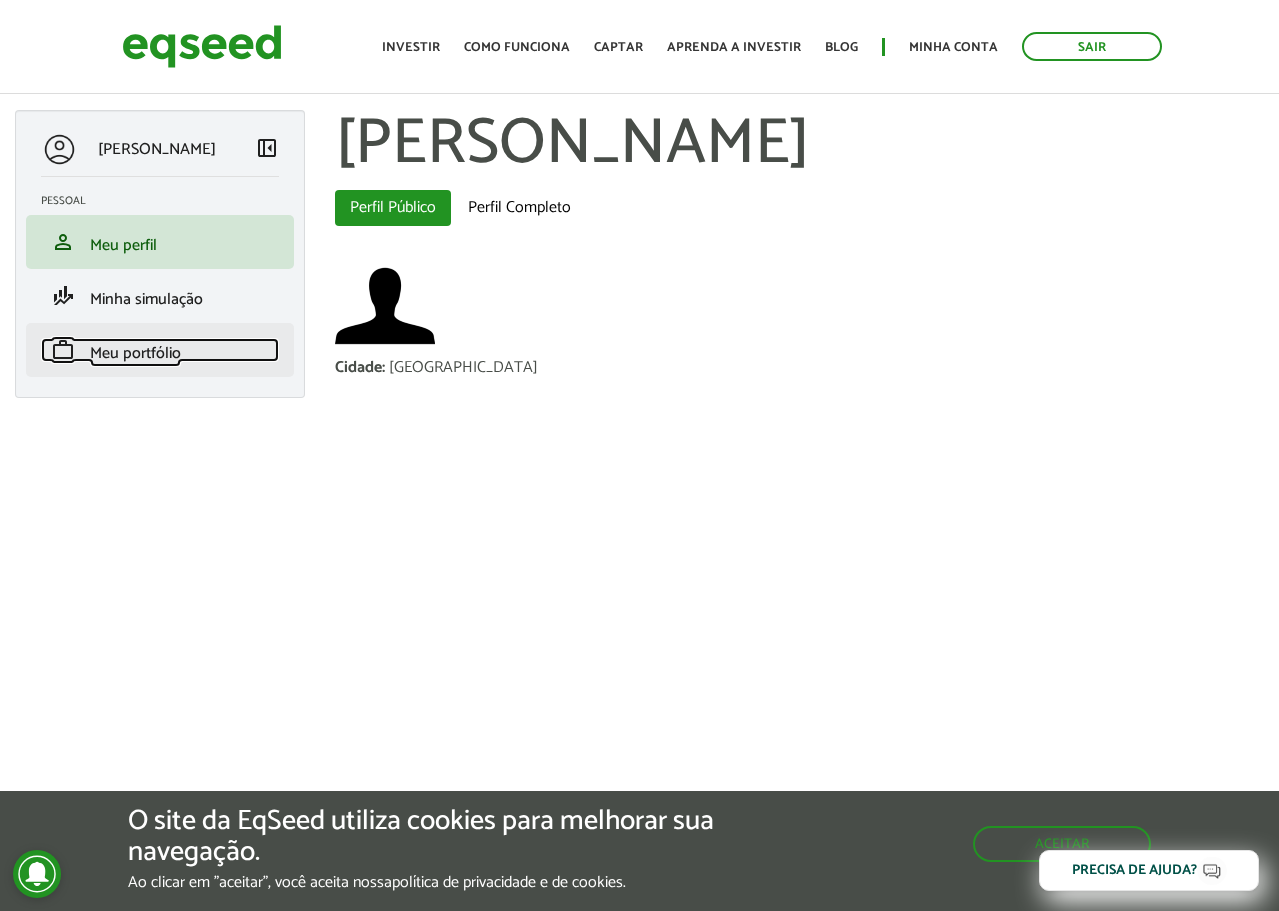 click on "Meu portfólio" at bounding box center (135, 353) 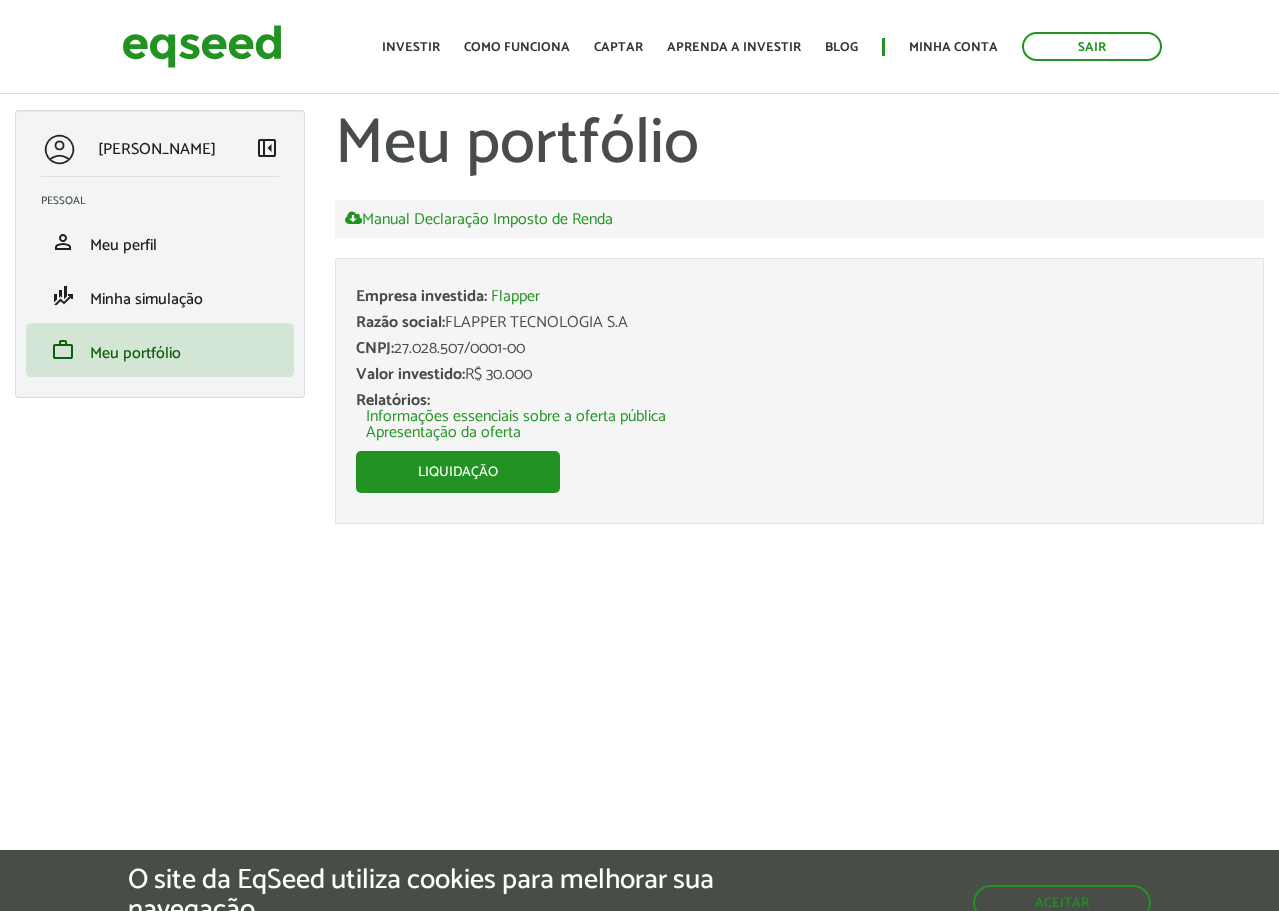 scroll, scrollTop: 0, scrollLeft: 0, axis: both 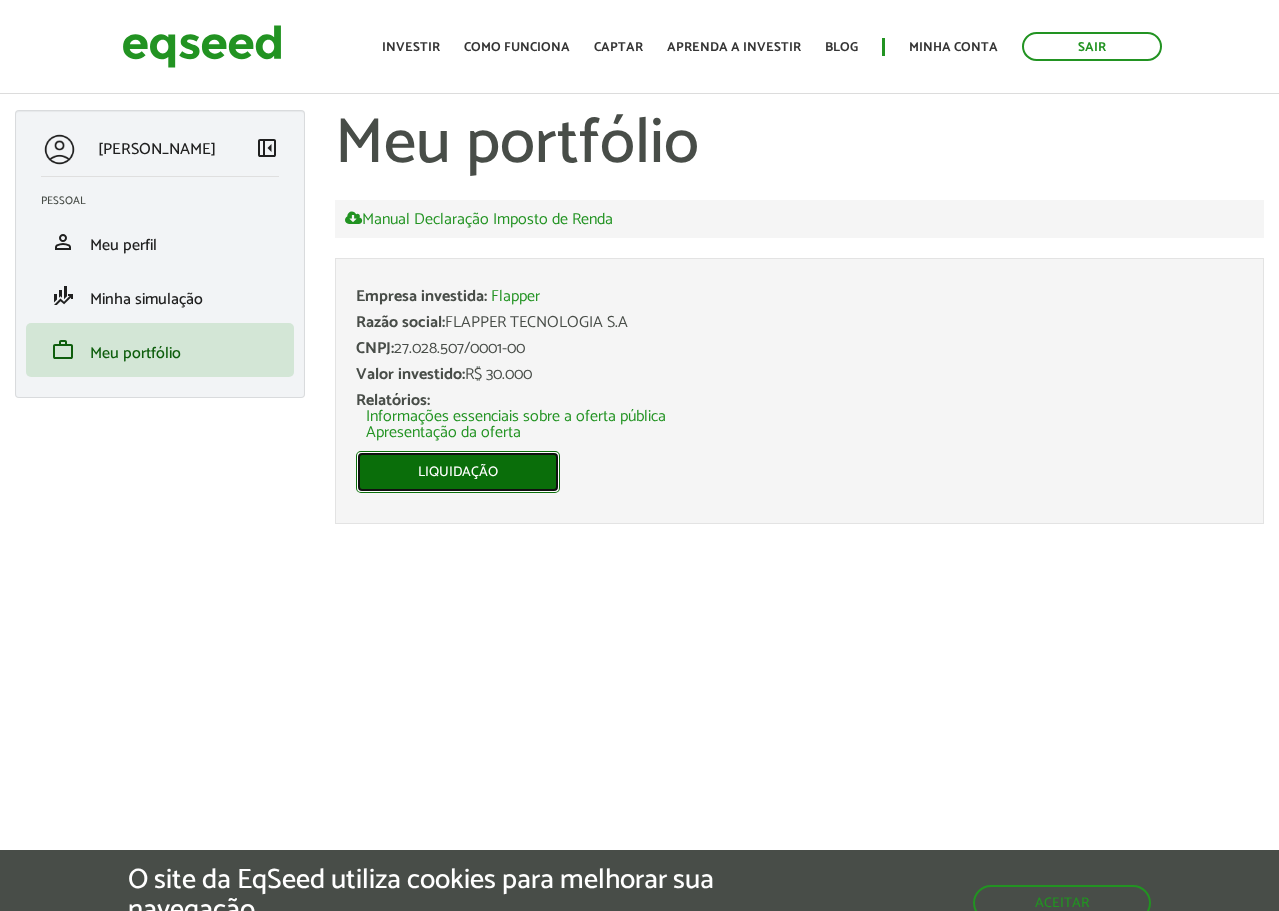 click on "Liquidação" at bounding box center (458, 472) 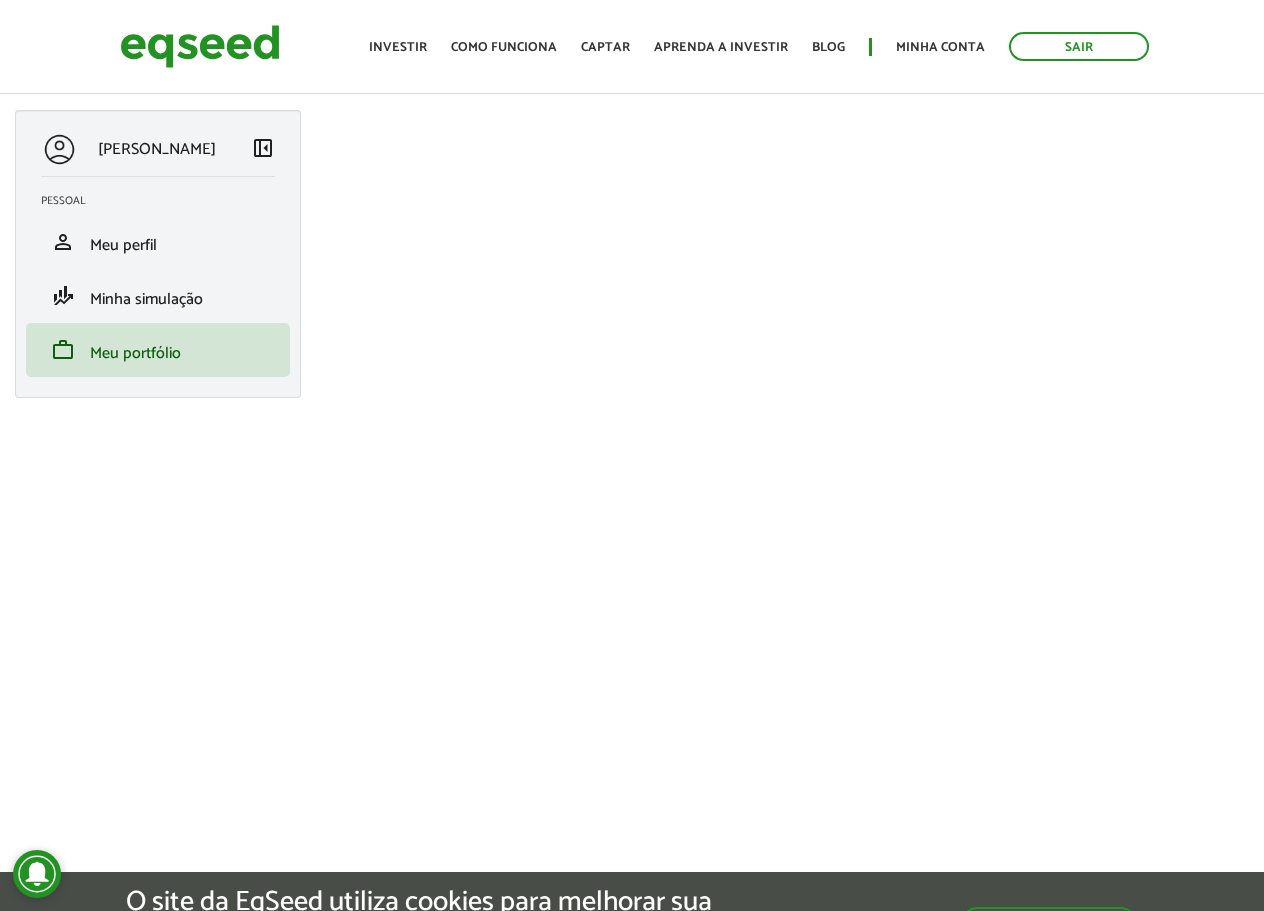 scroll, scrollTop: 0, scrollLeft: 0, axis: both 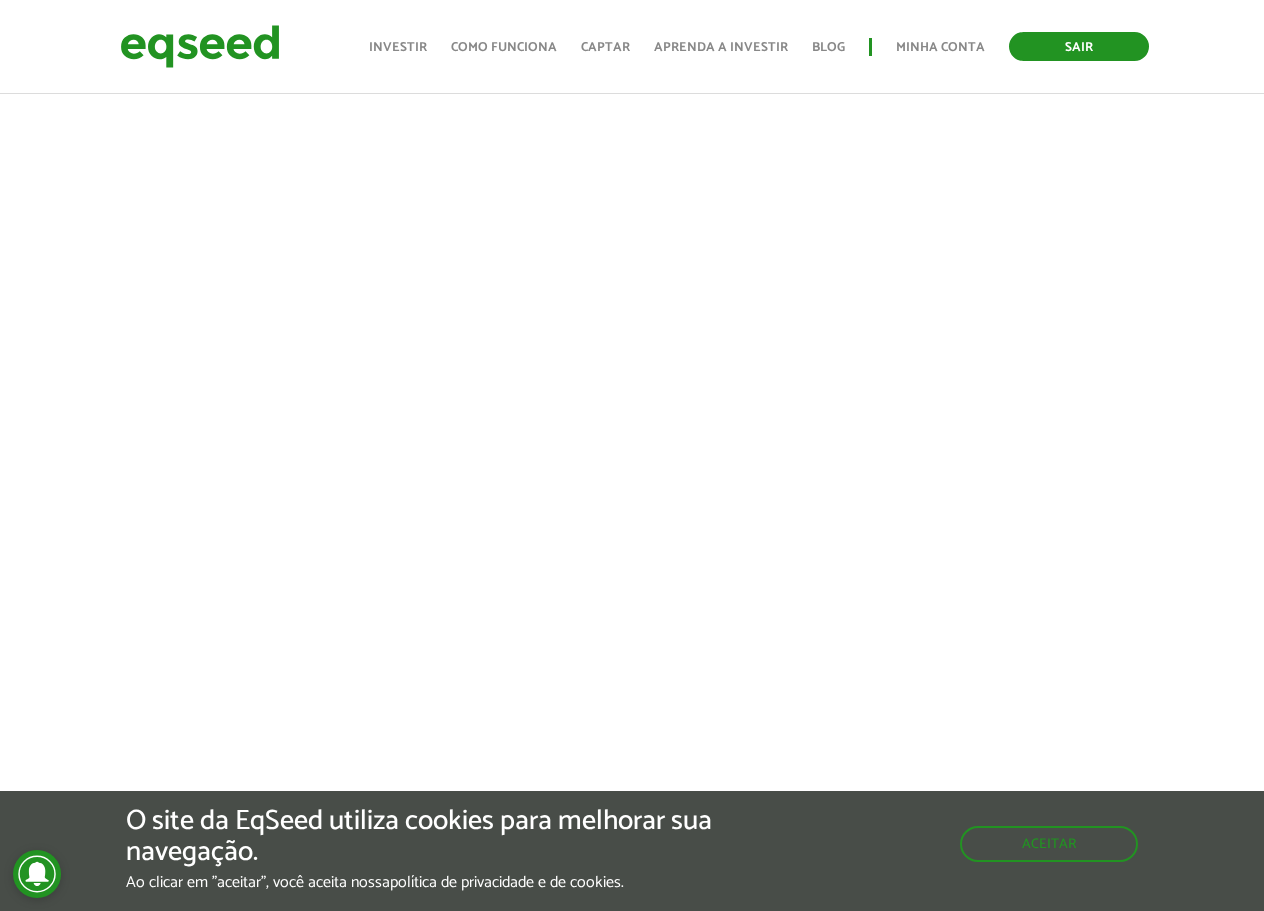 click on "Sair" at bounding box center (1079, 46) 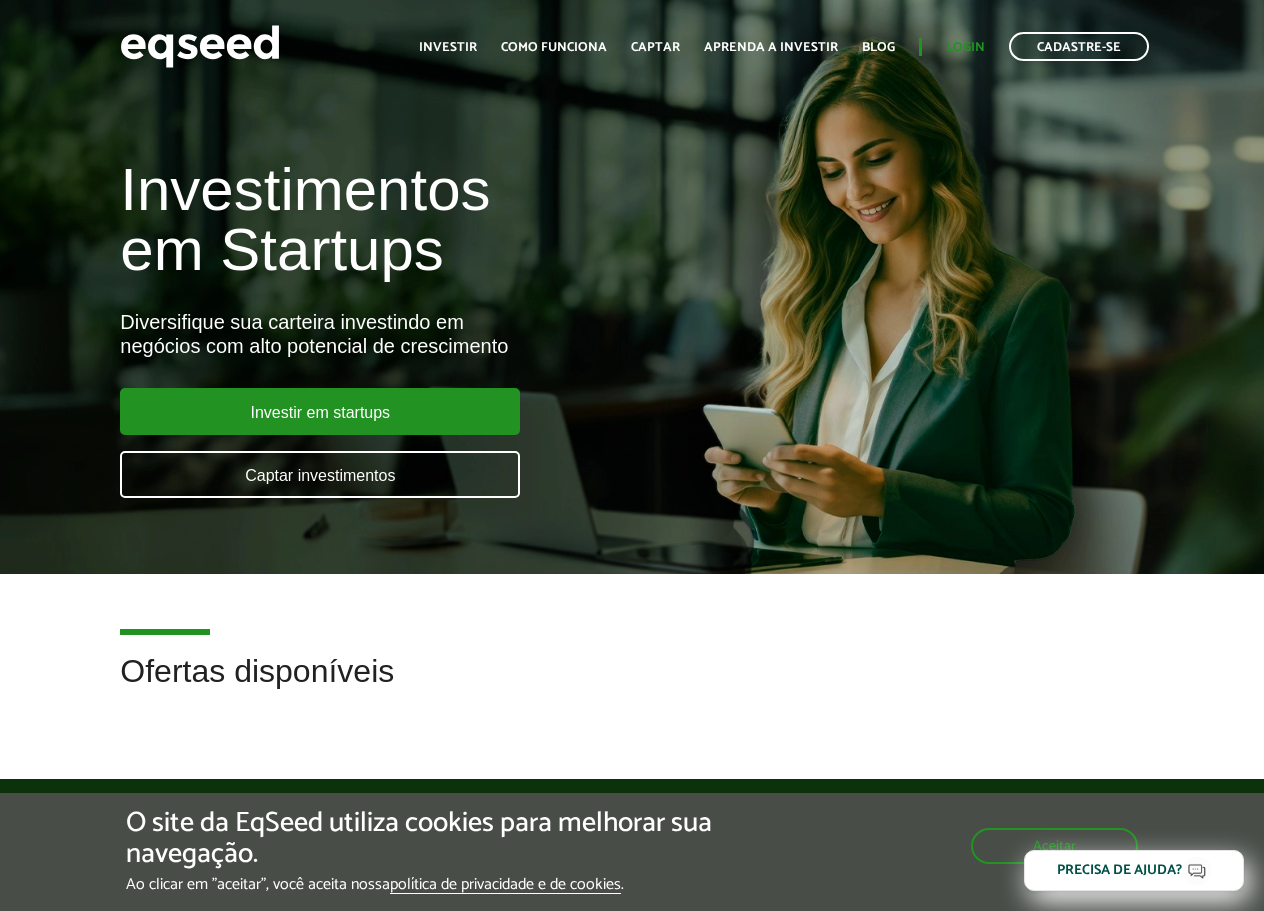 scroll, scrollTop: 0, scrollLeft: 0, axis: both 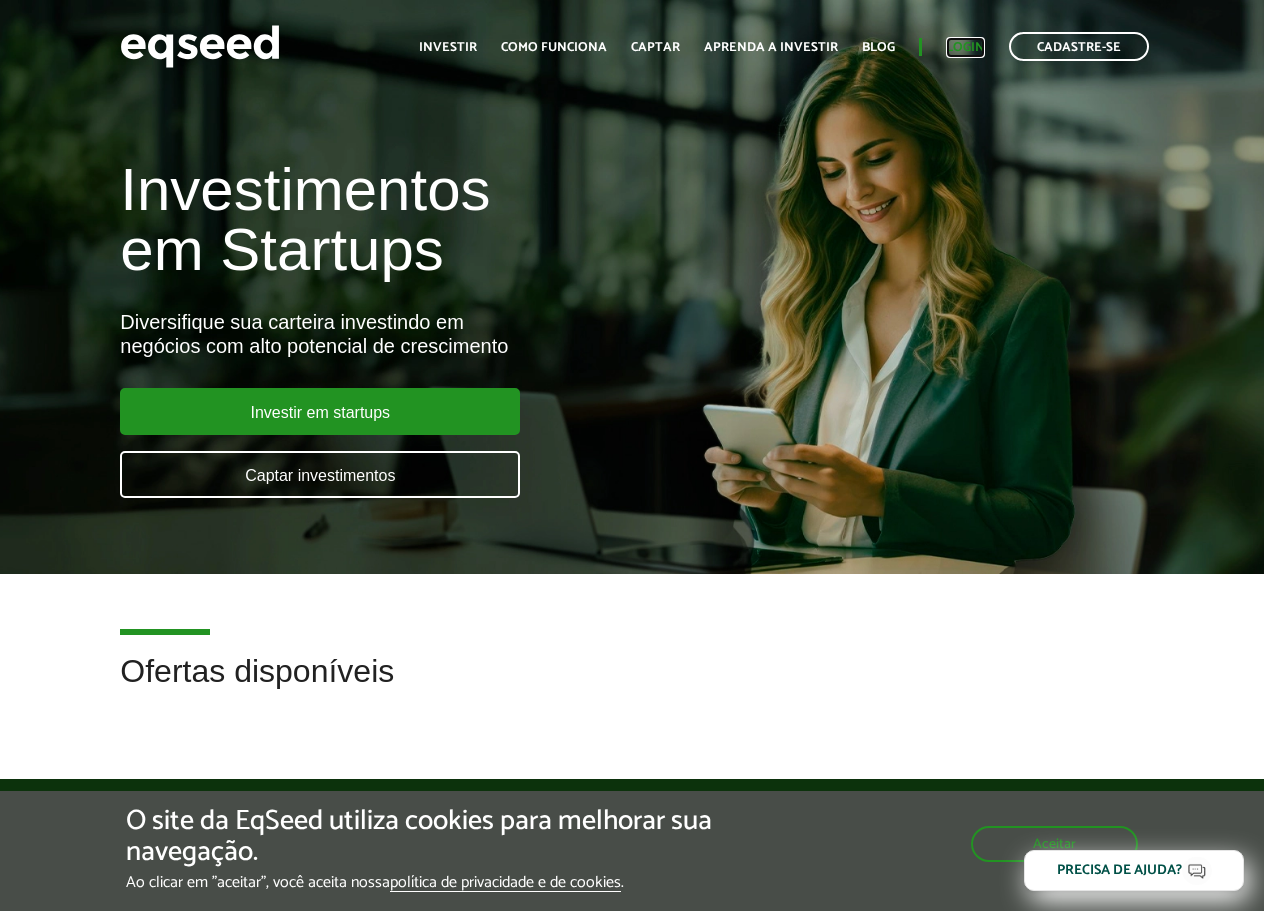 click on "Login" at bounding box center [965, 47] 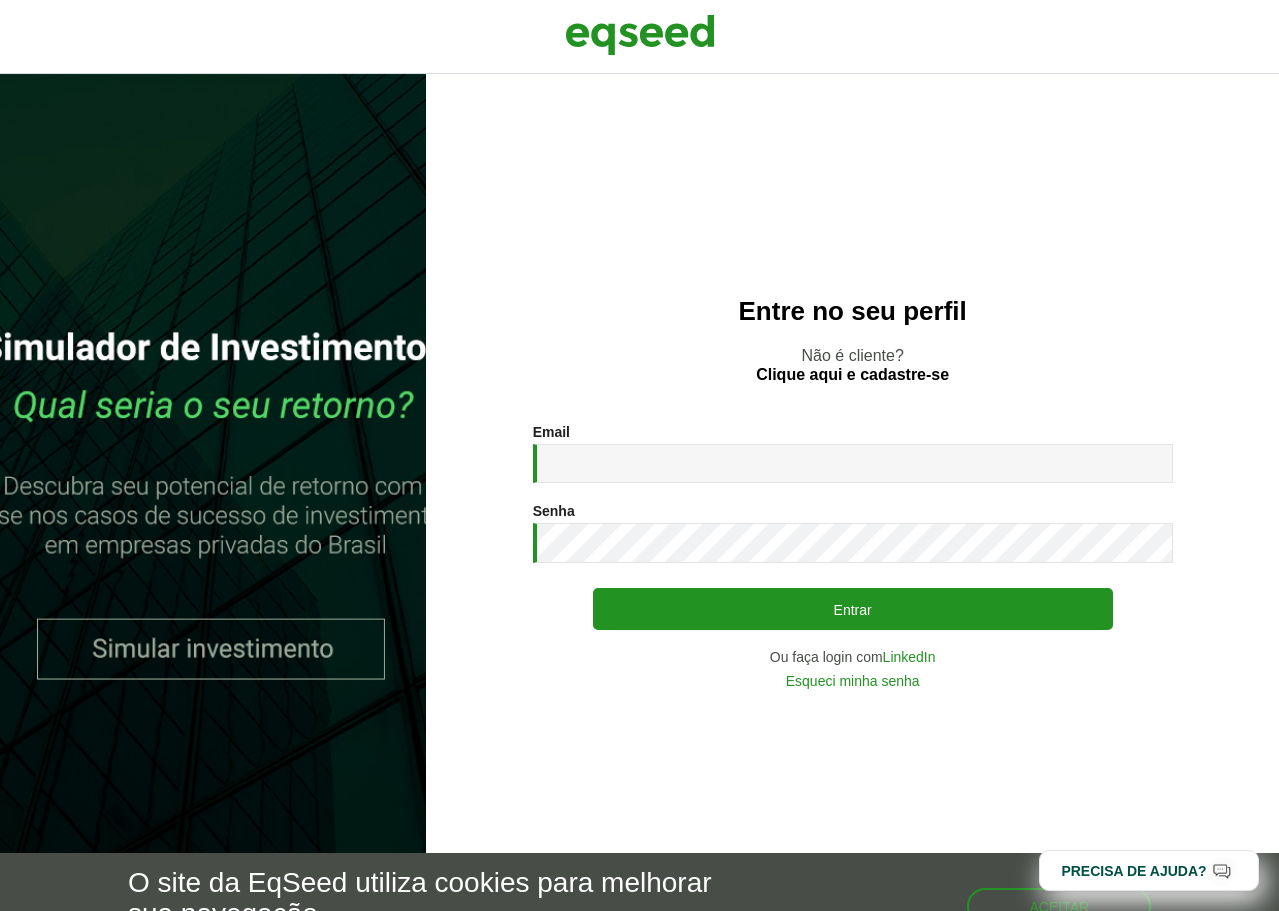 scroll, scrollTop: 0, scrollLeft: 0, axis: both 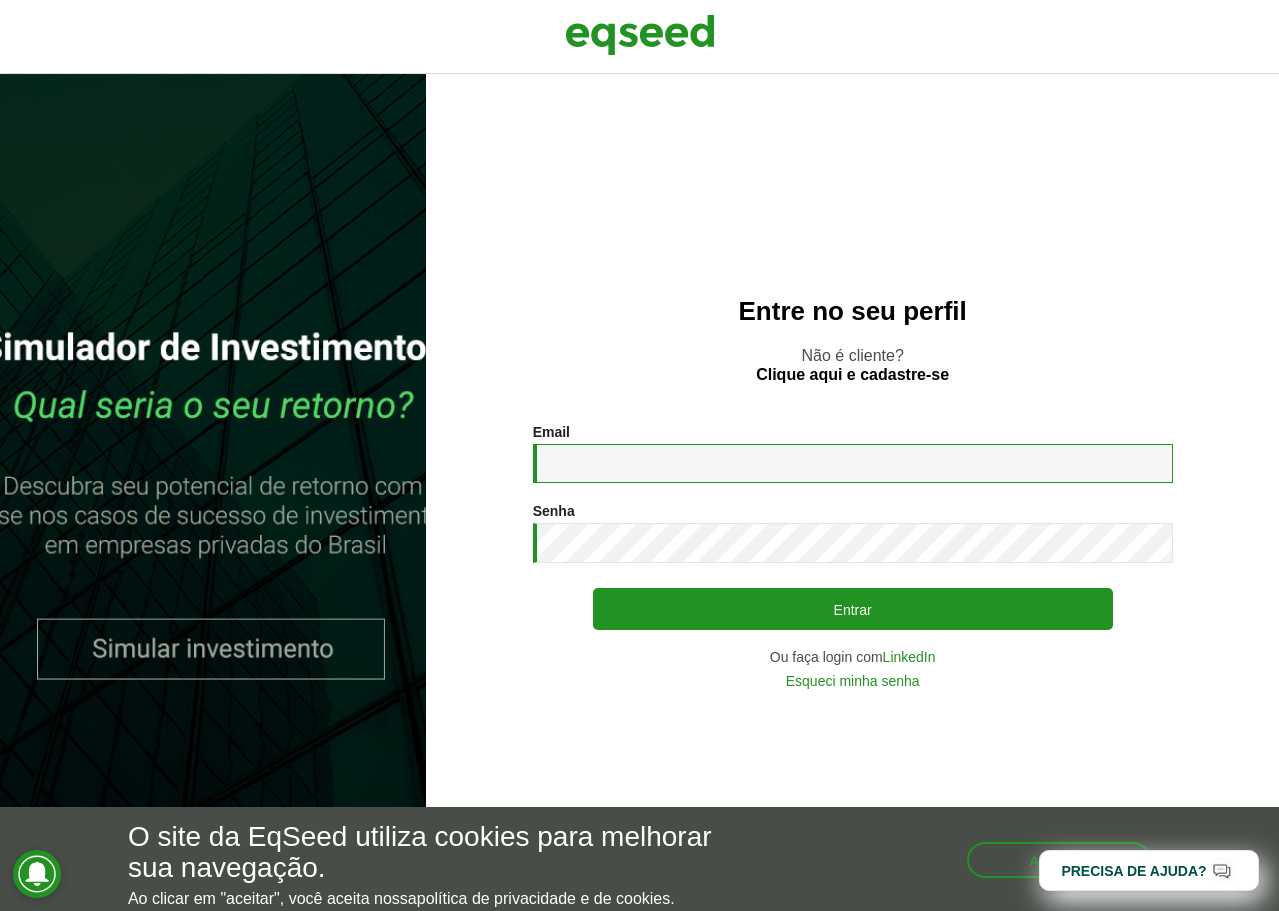 click on "Email  *" at bounding box center (853, 463) 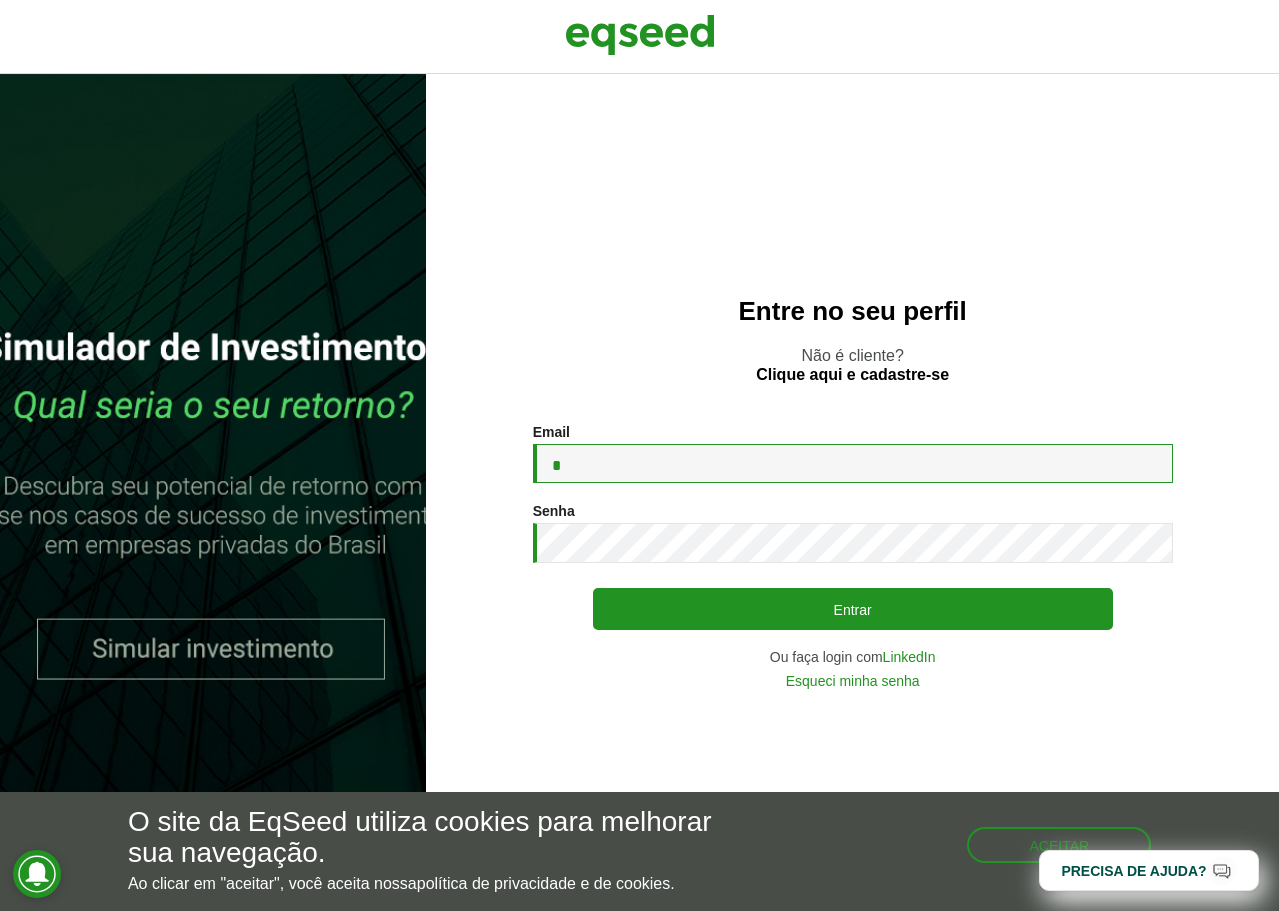 type on "**********" 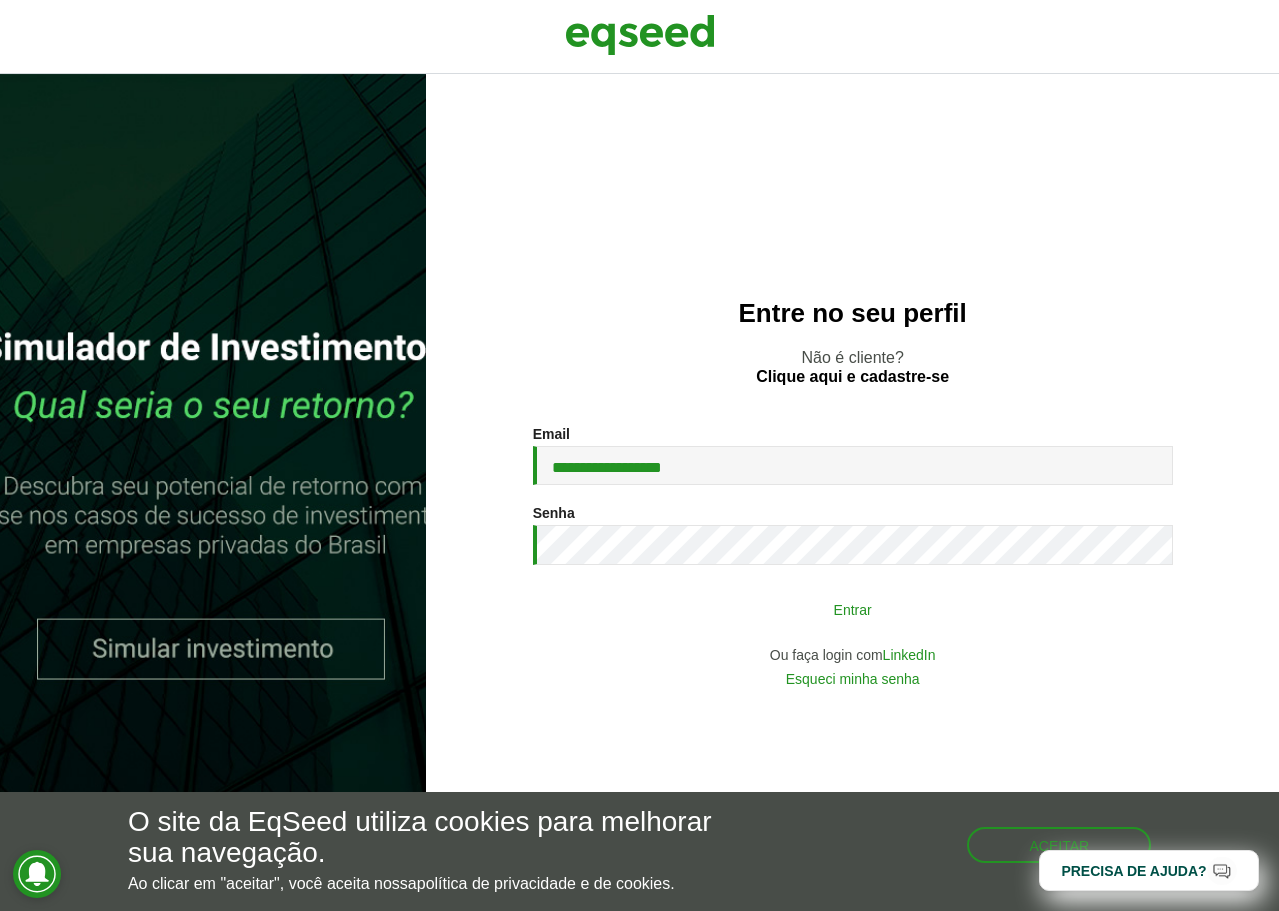 click on "Entrar" at bounding box center (853, 609) 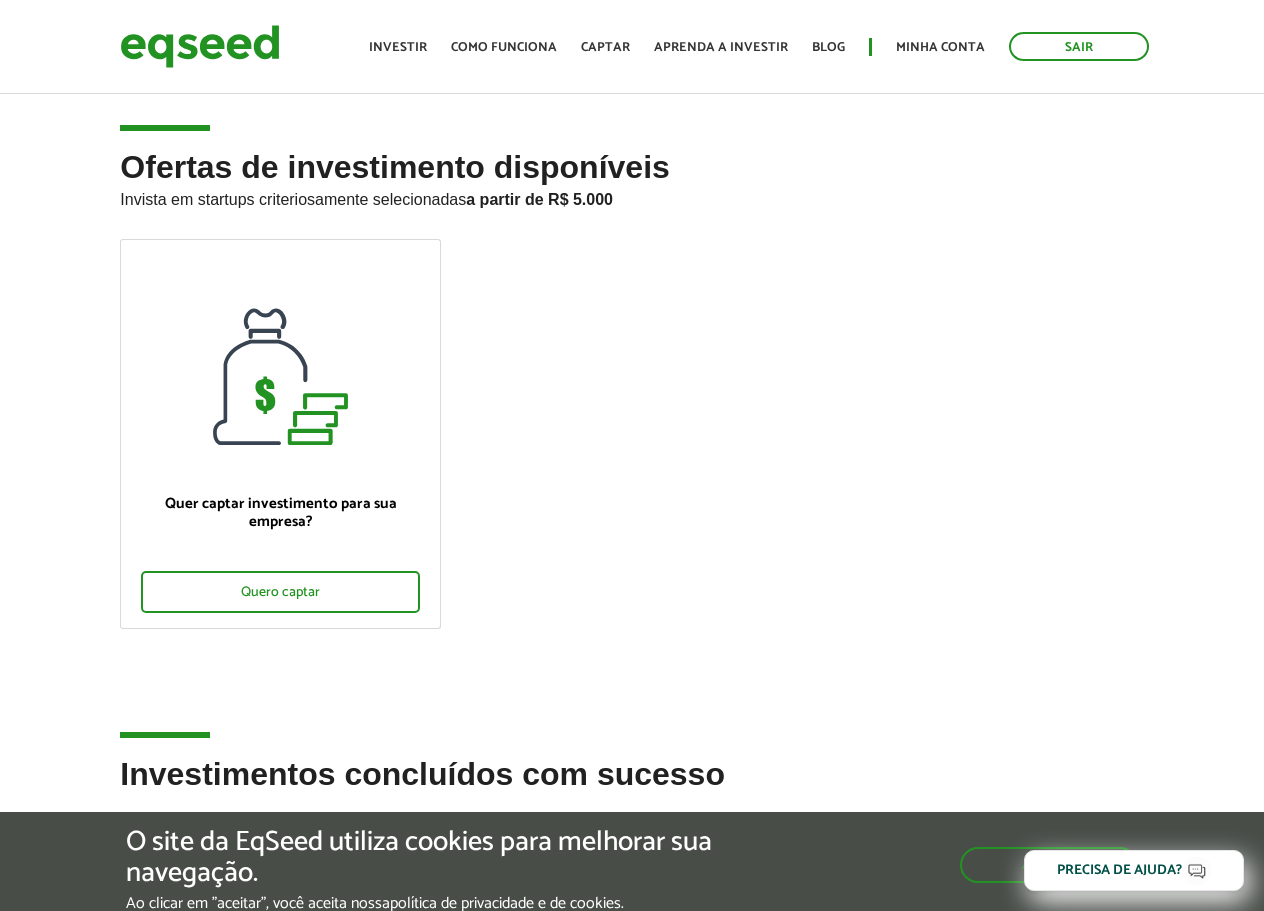 scroll, scrollTop: 0, scrollLeft: 0, axis: both 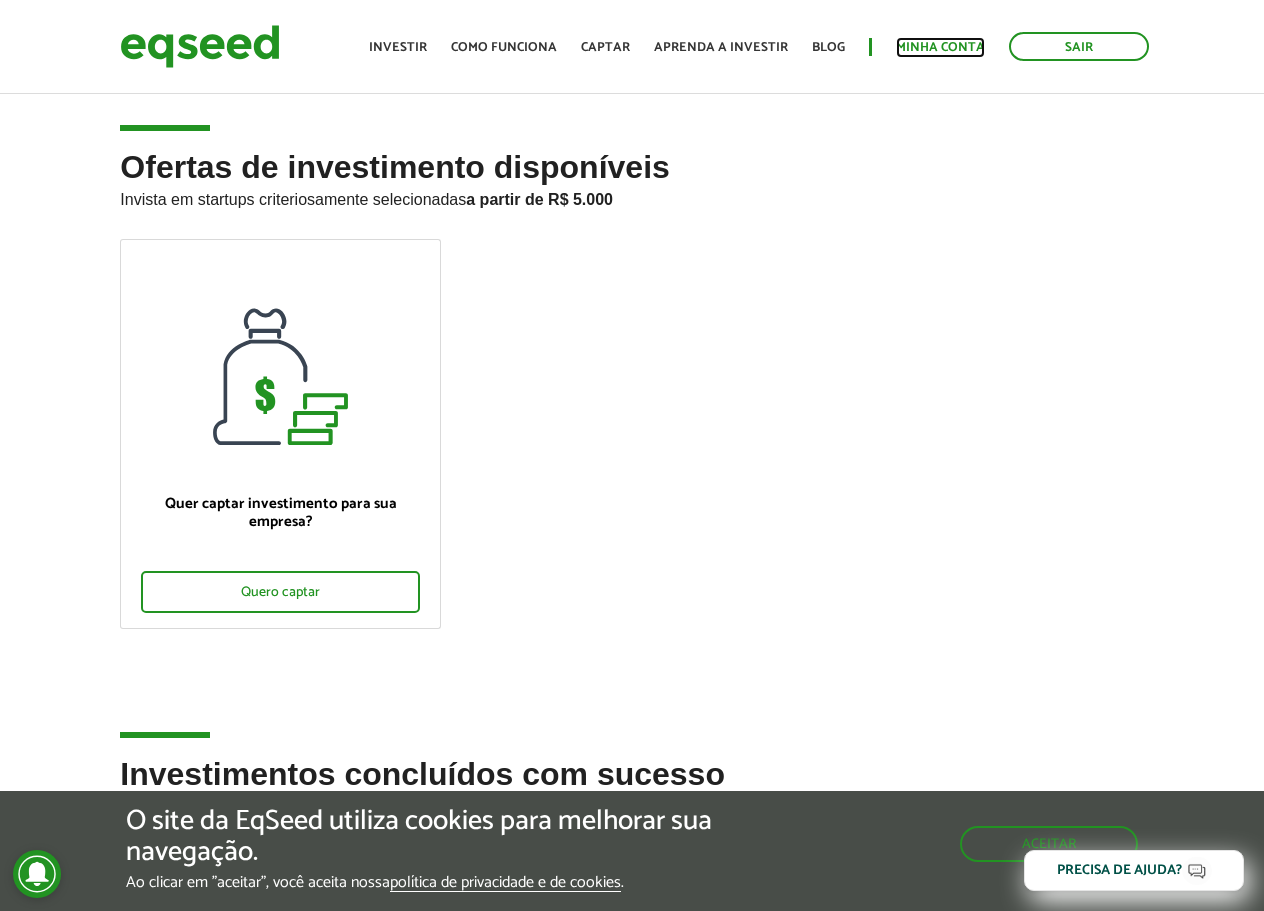 click on "Minha conta" at bounding box center (940, 47) 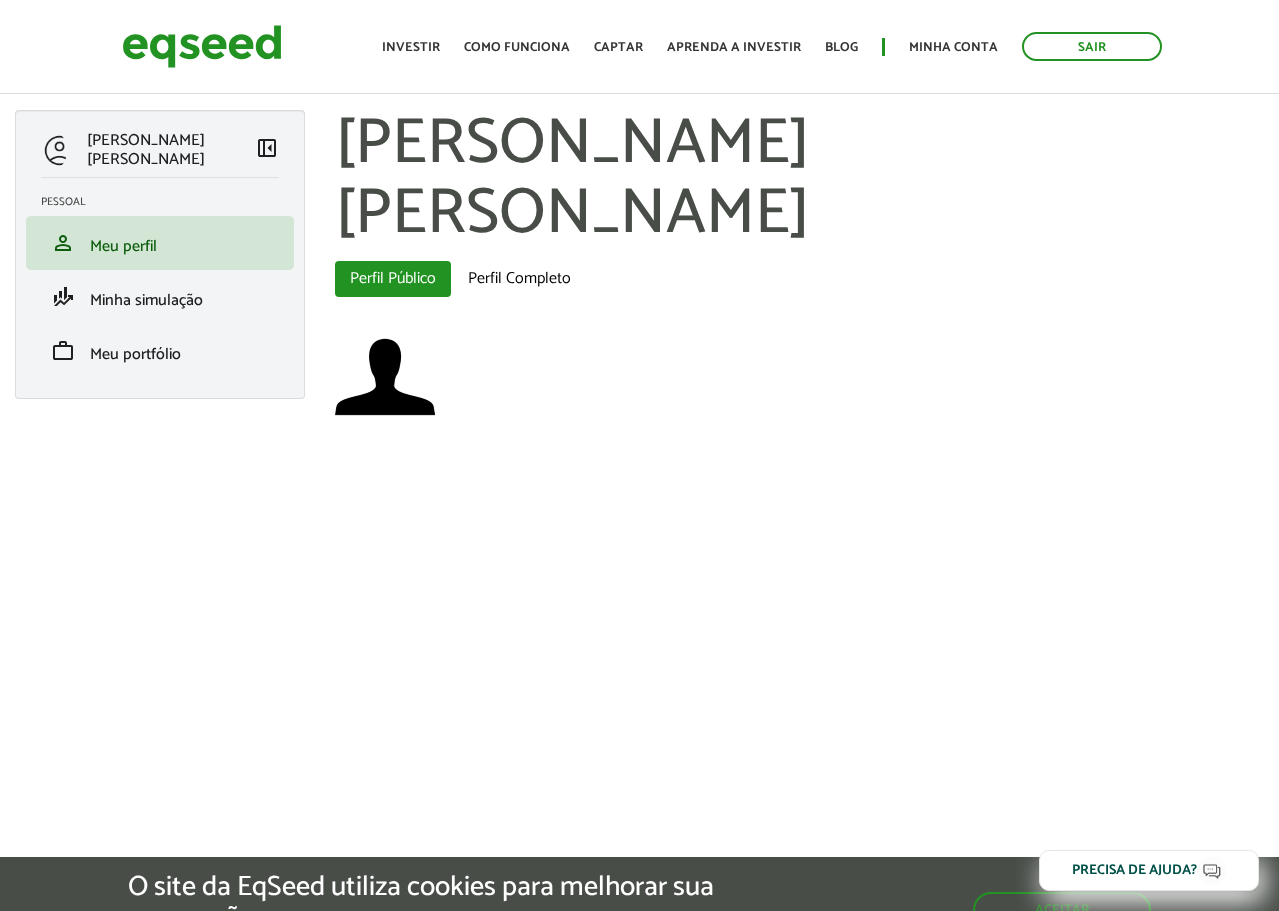 scroll, scrollTop: 0, scrollLeft: 0, axis: both 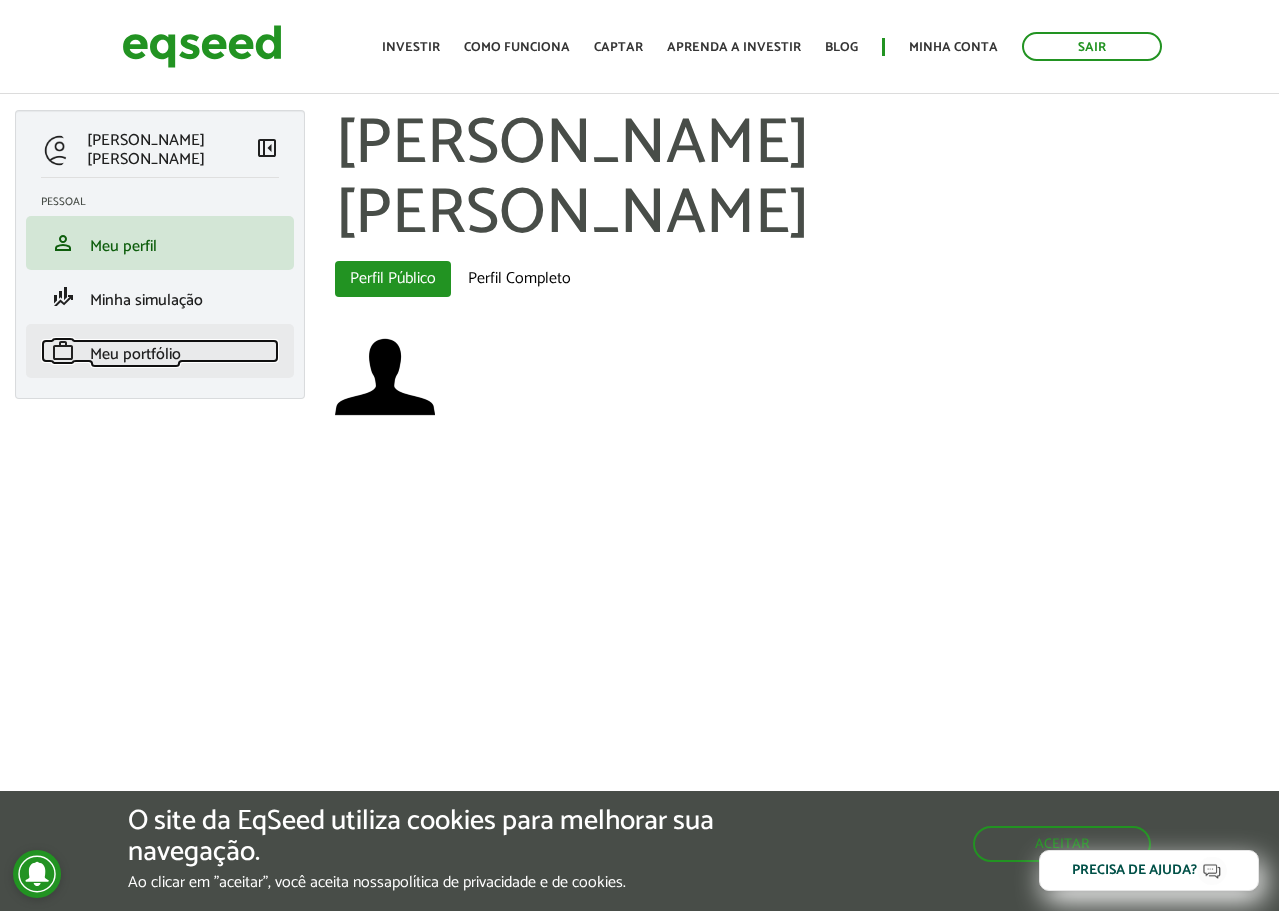 click on "Meu portfólio" at bounding box center [135, 354] 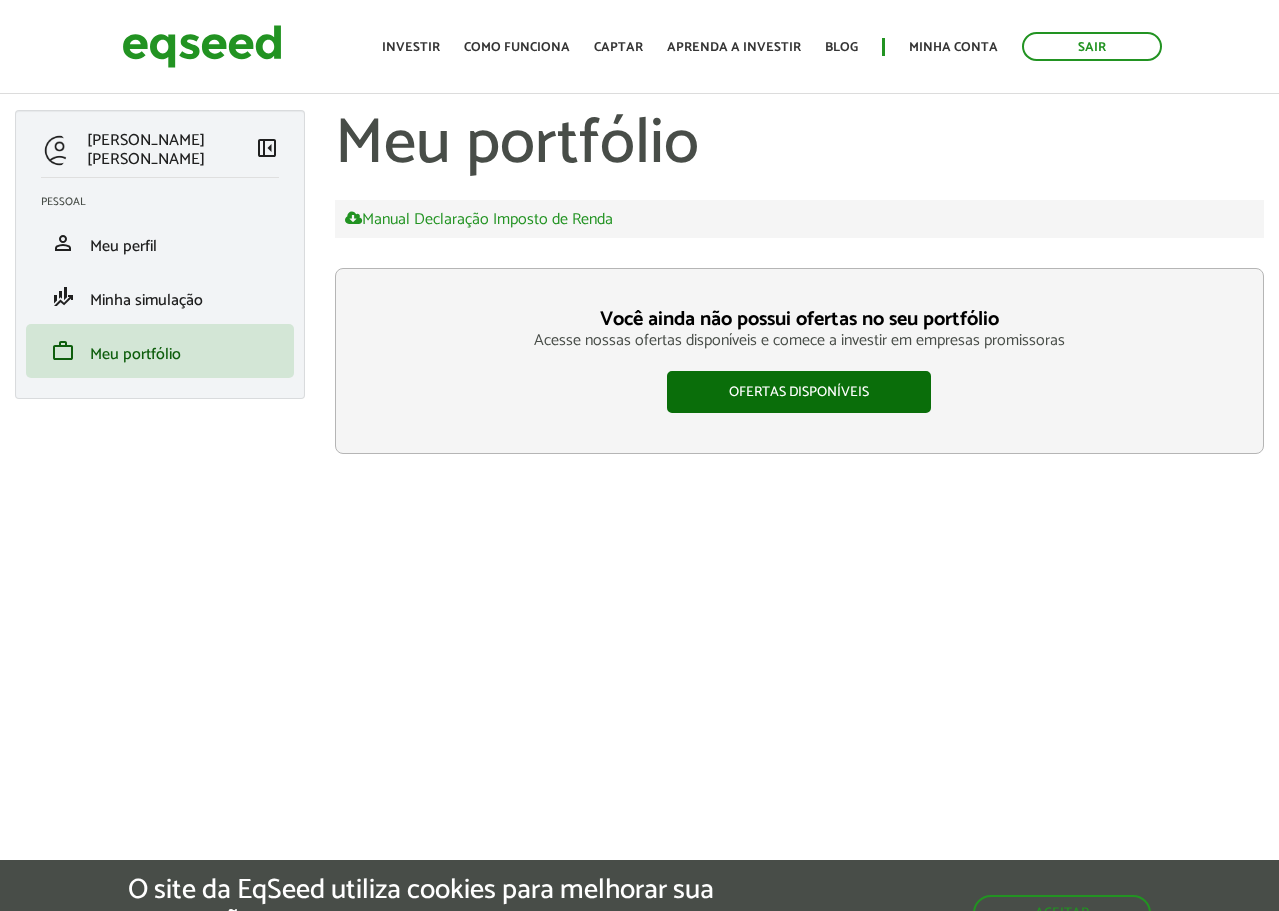 scroll, scrollTop: 0, scrollLeft: 0, axis: both 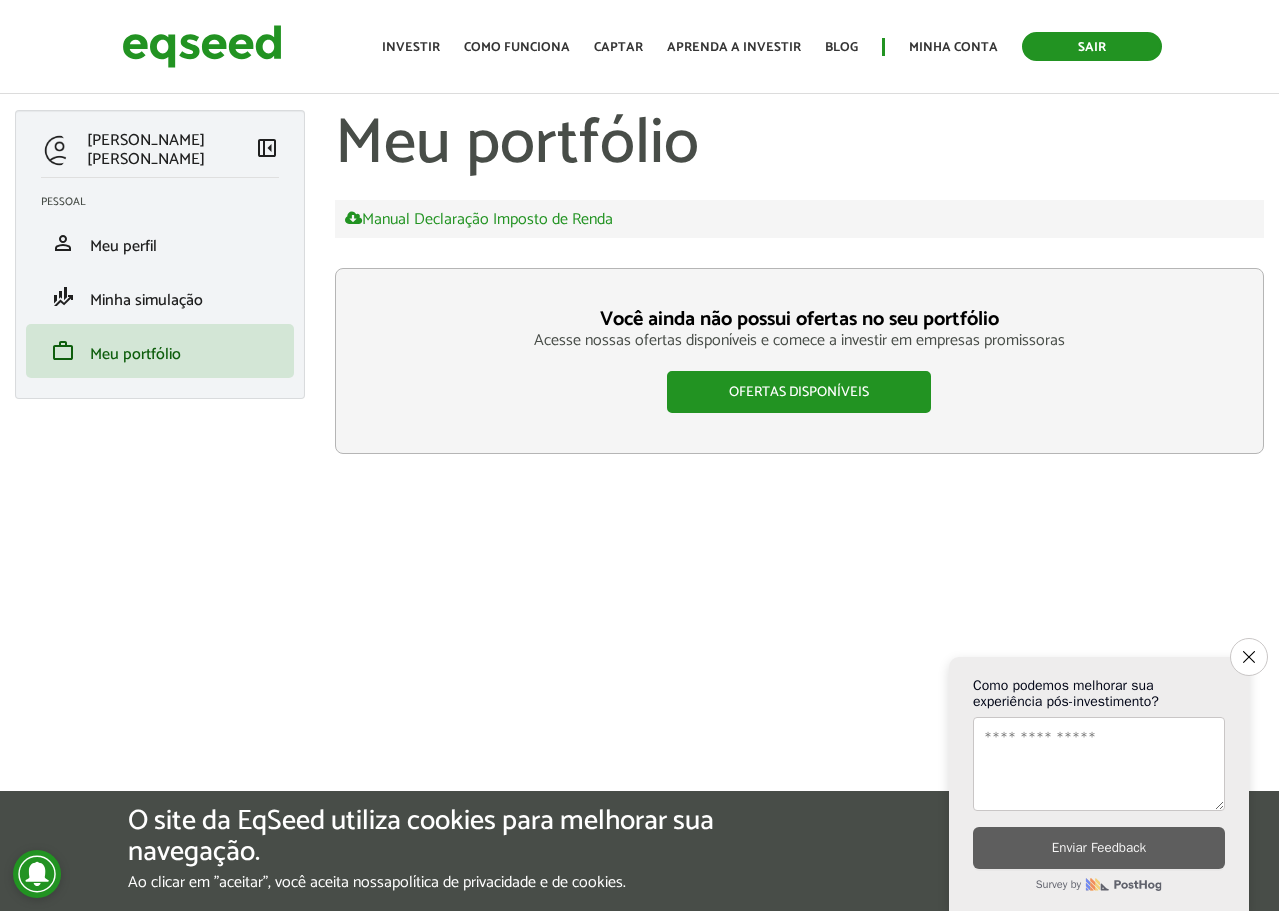click on "Sair" at bounding box center (1092, 46) 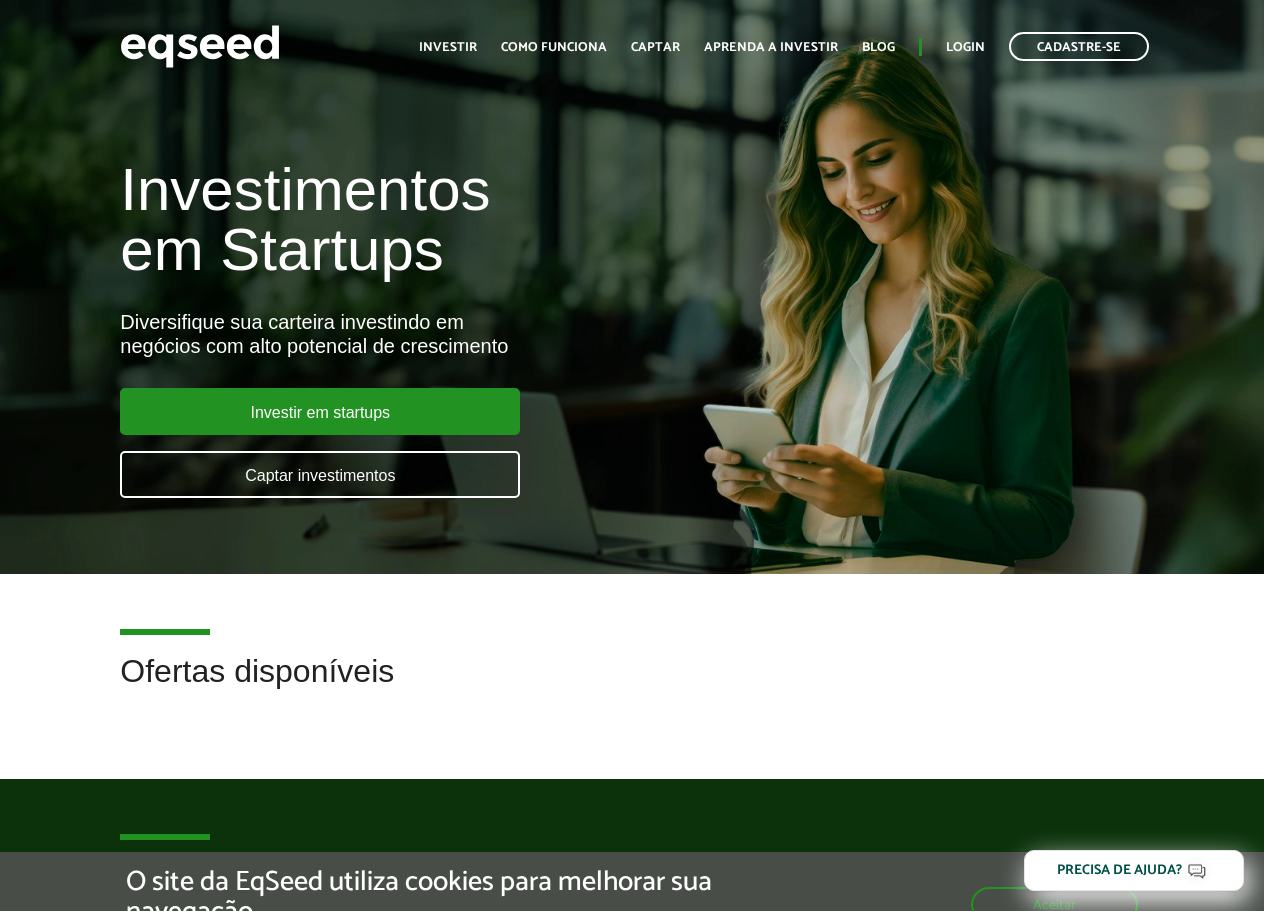 scroll, scrollTop: 0, scrollLeft: 0, axis: both 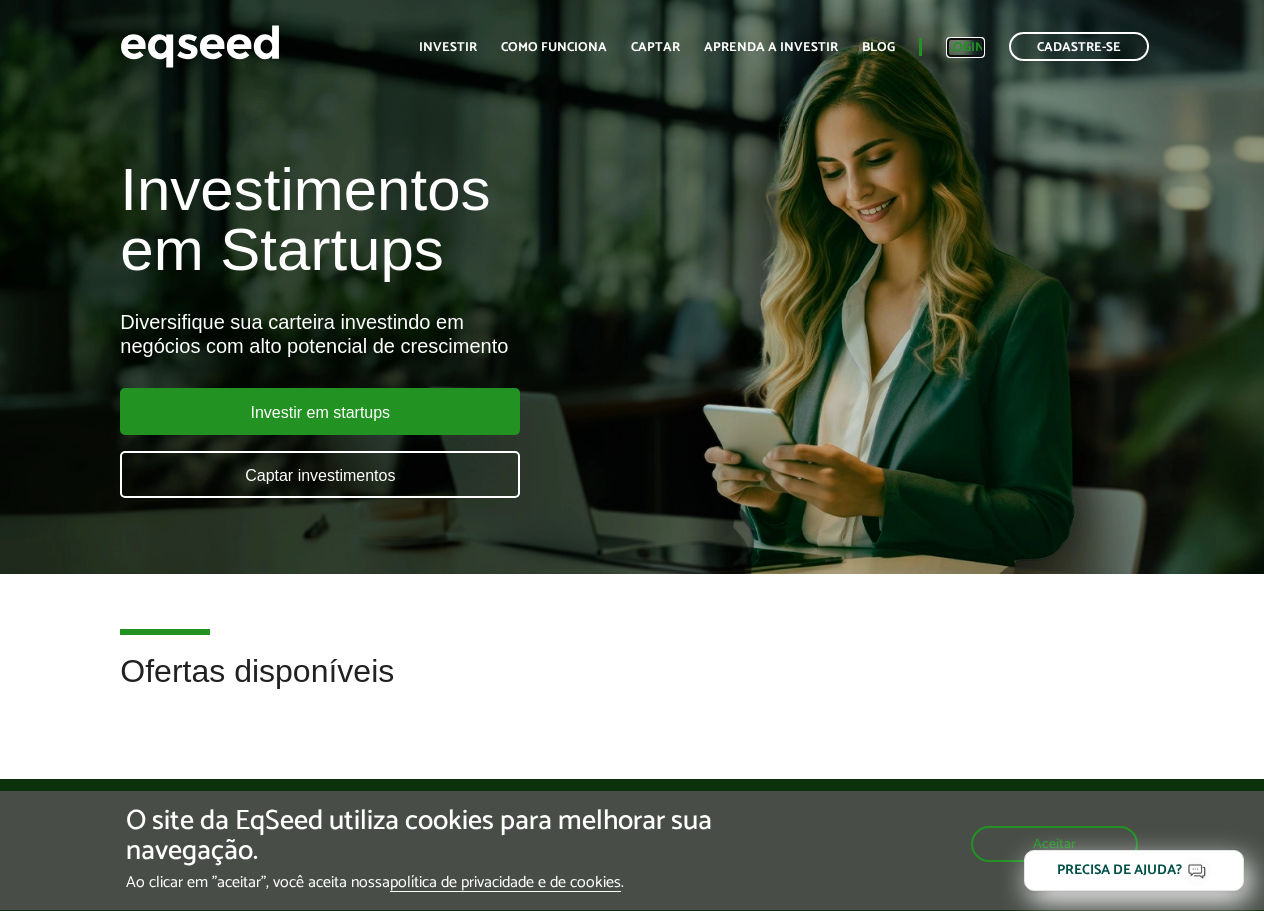 click on "Login" at bounding box center [965, 47] 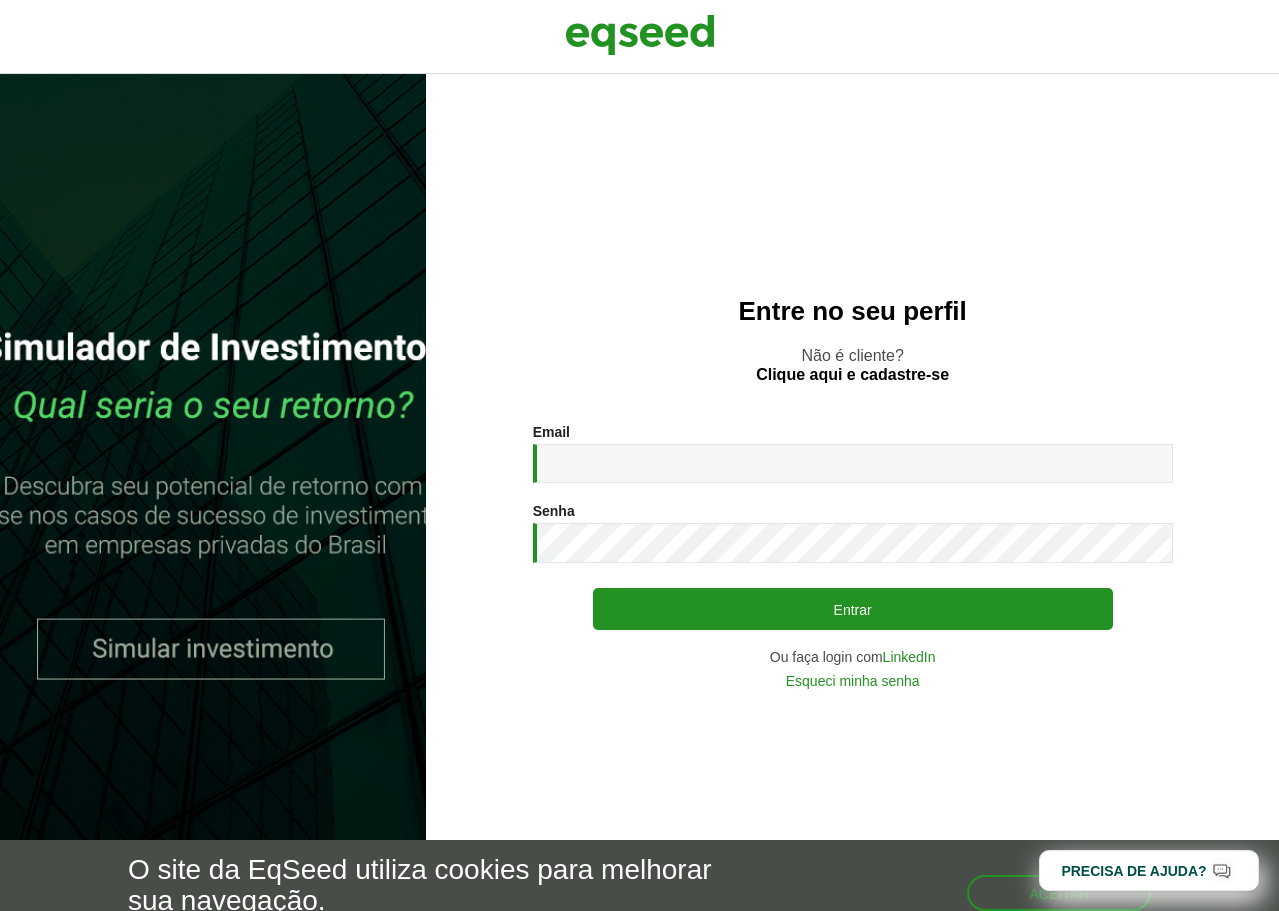 scroll, scrollTop: 0, scrollLeft: 0, axis: both 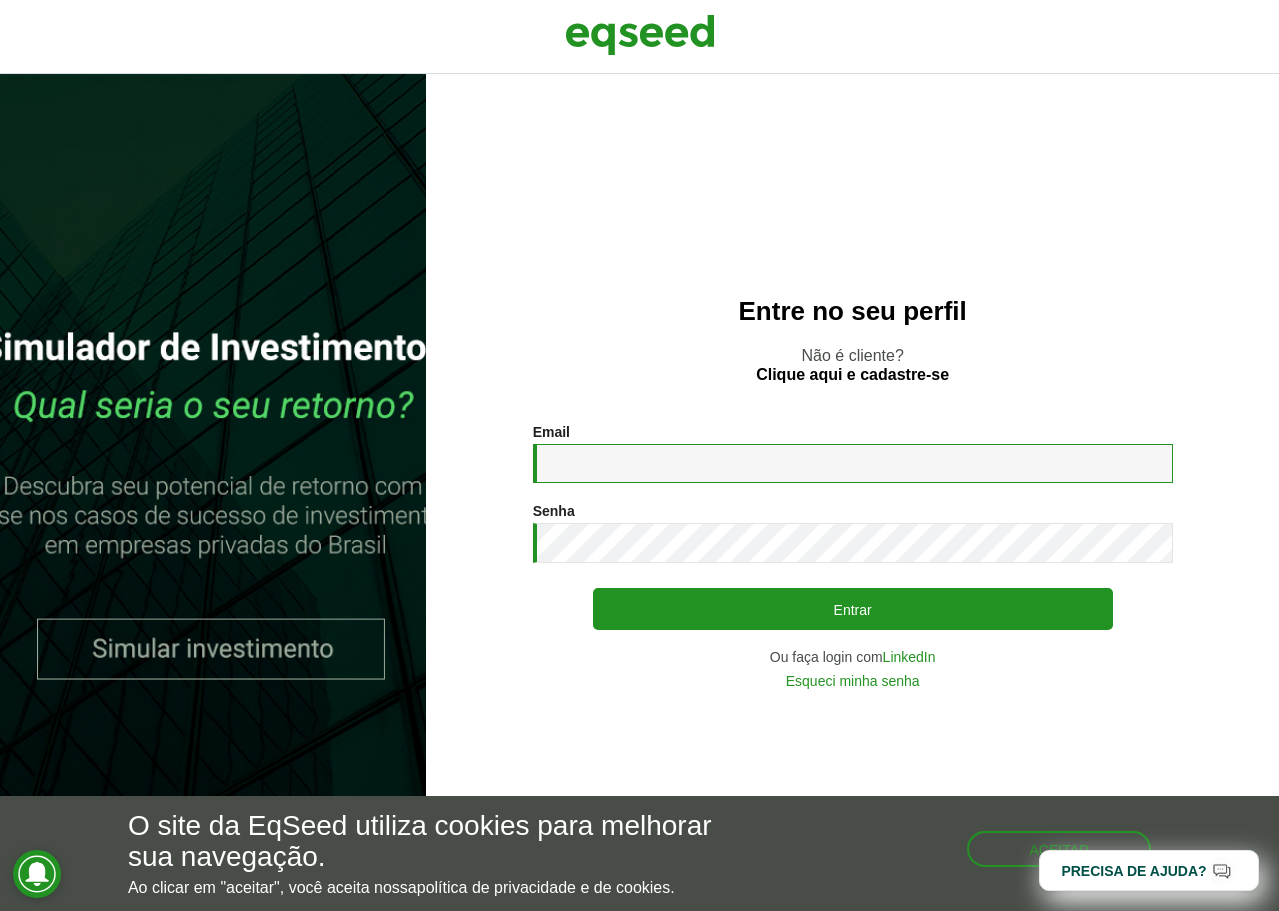 drag, startPoint x: 637, startPoint y: 468, endPoint x: 708, endPoint y: 515, distance: 85.146935 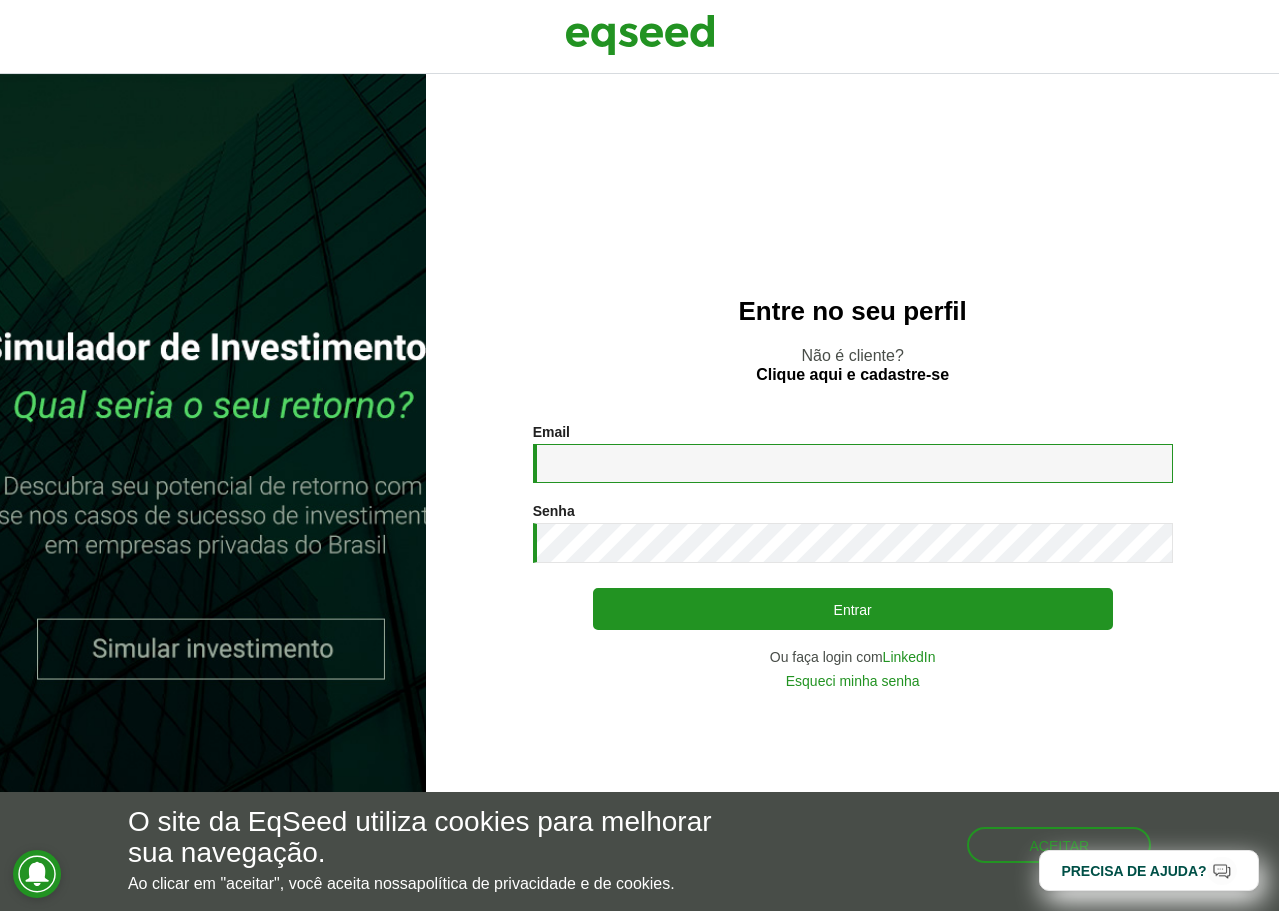paste on "**********" 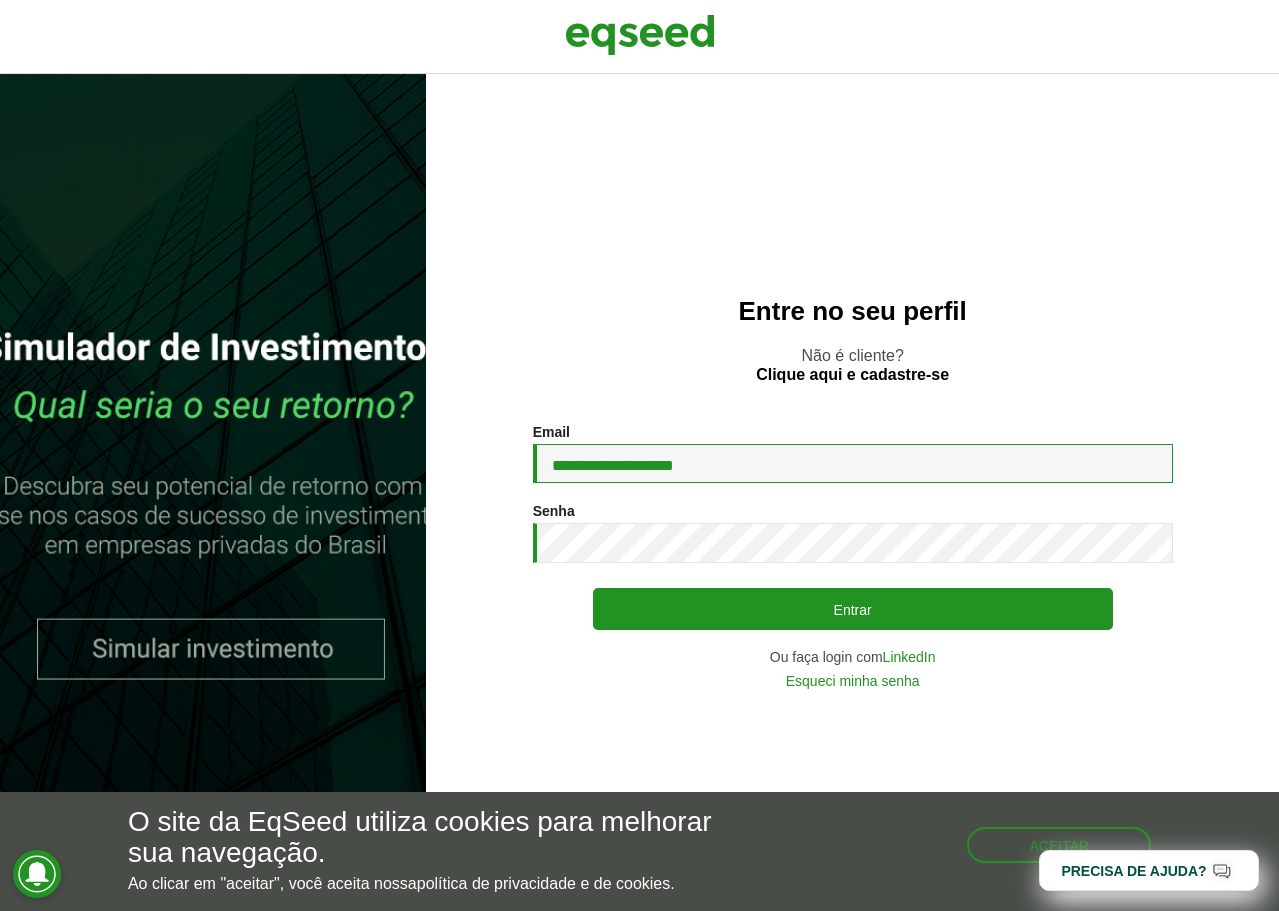 click on "**********" at bounding box center (853, 463) 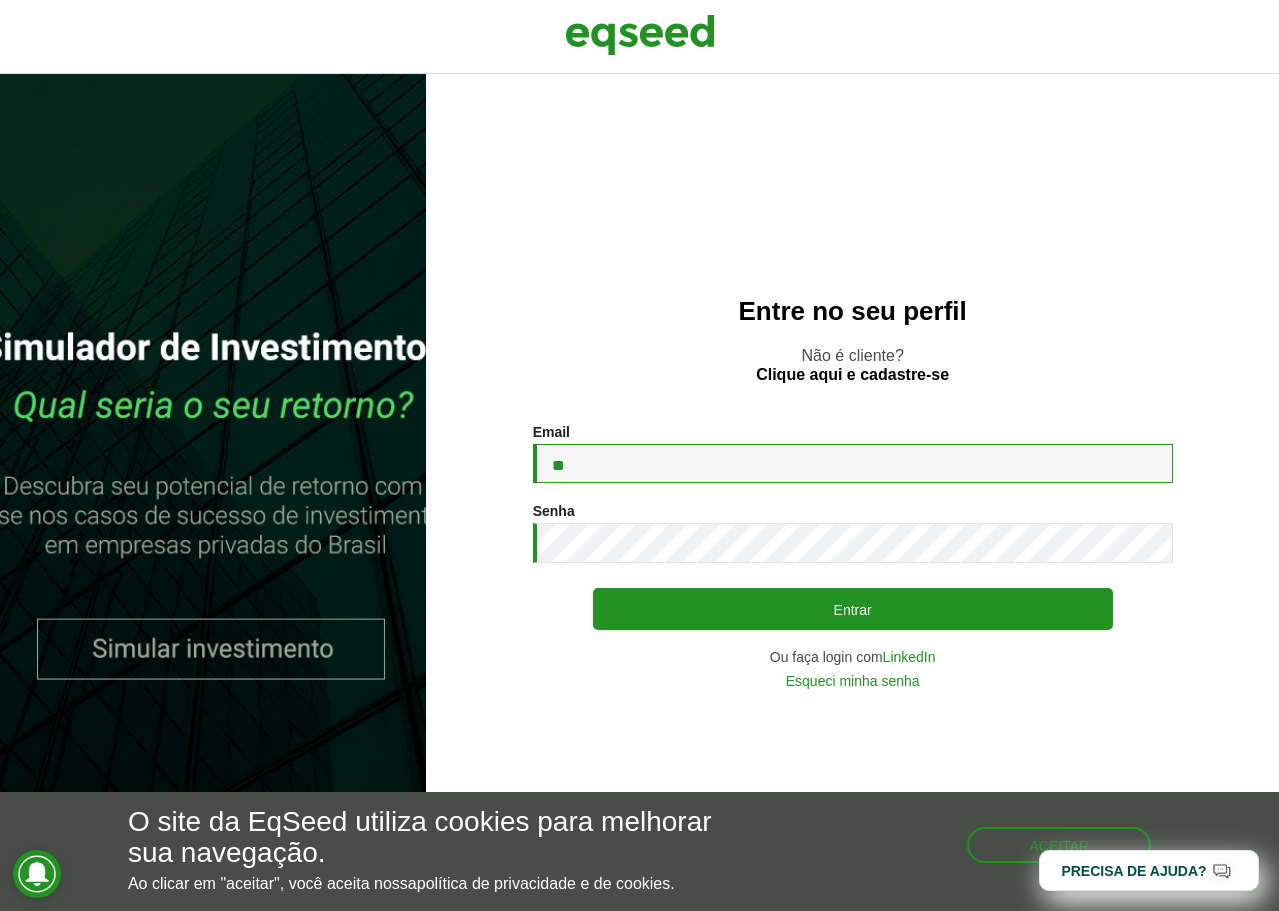 type on "*" 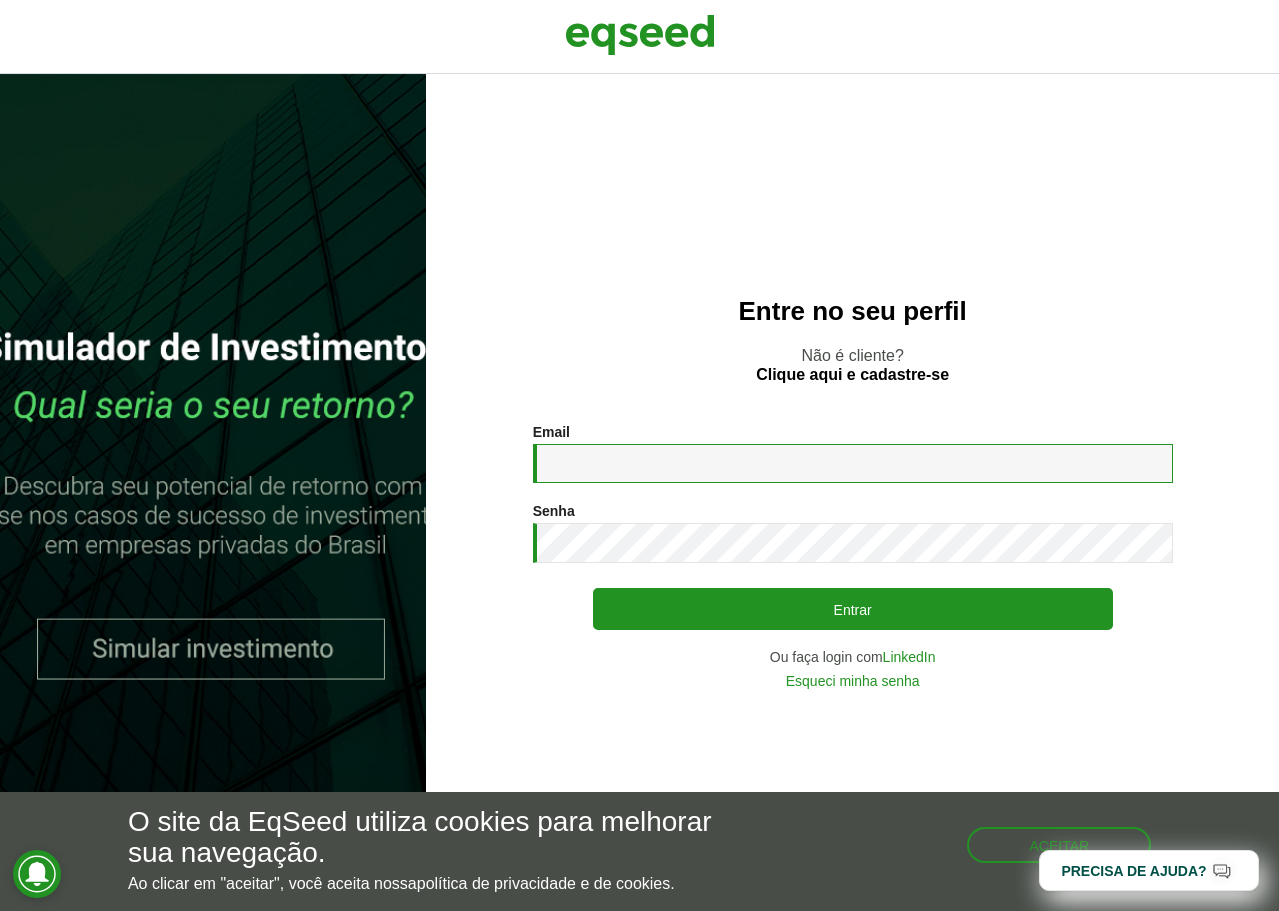 click on "Email  *" at bounding box center [853, 463] 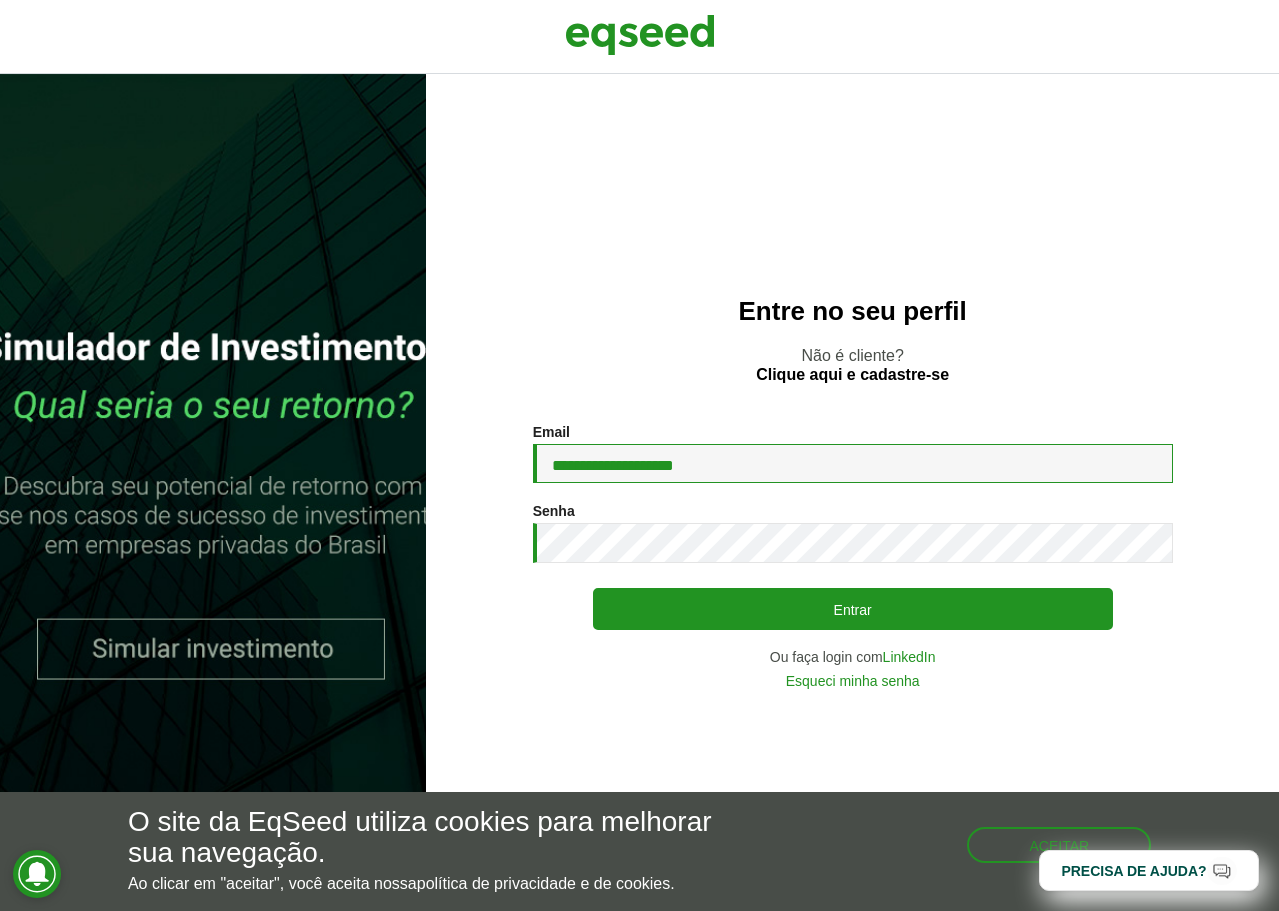 type on "**********" 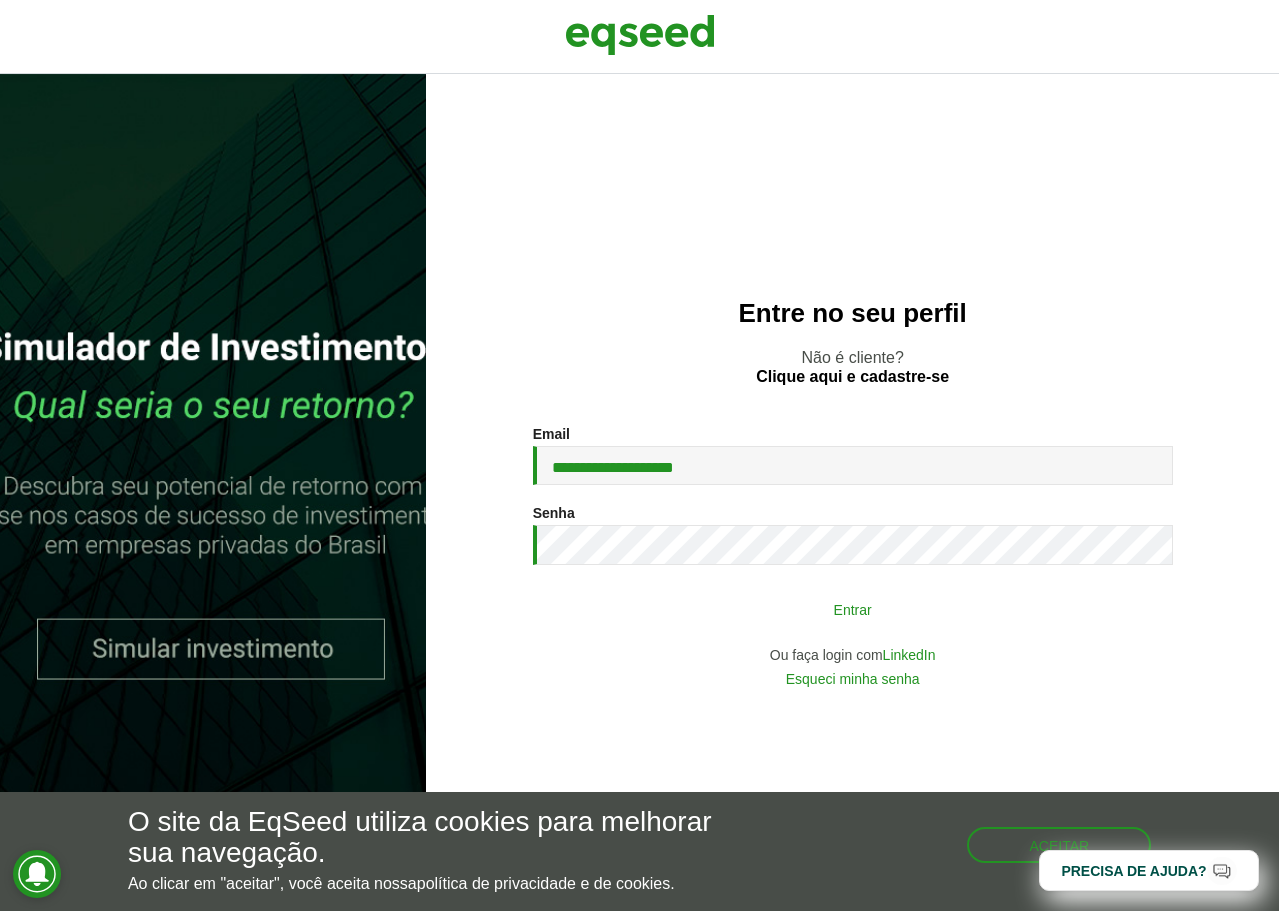click on "Entrar" at bounding box center (853, 609) 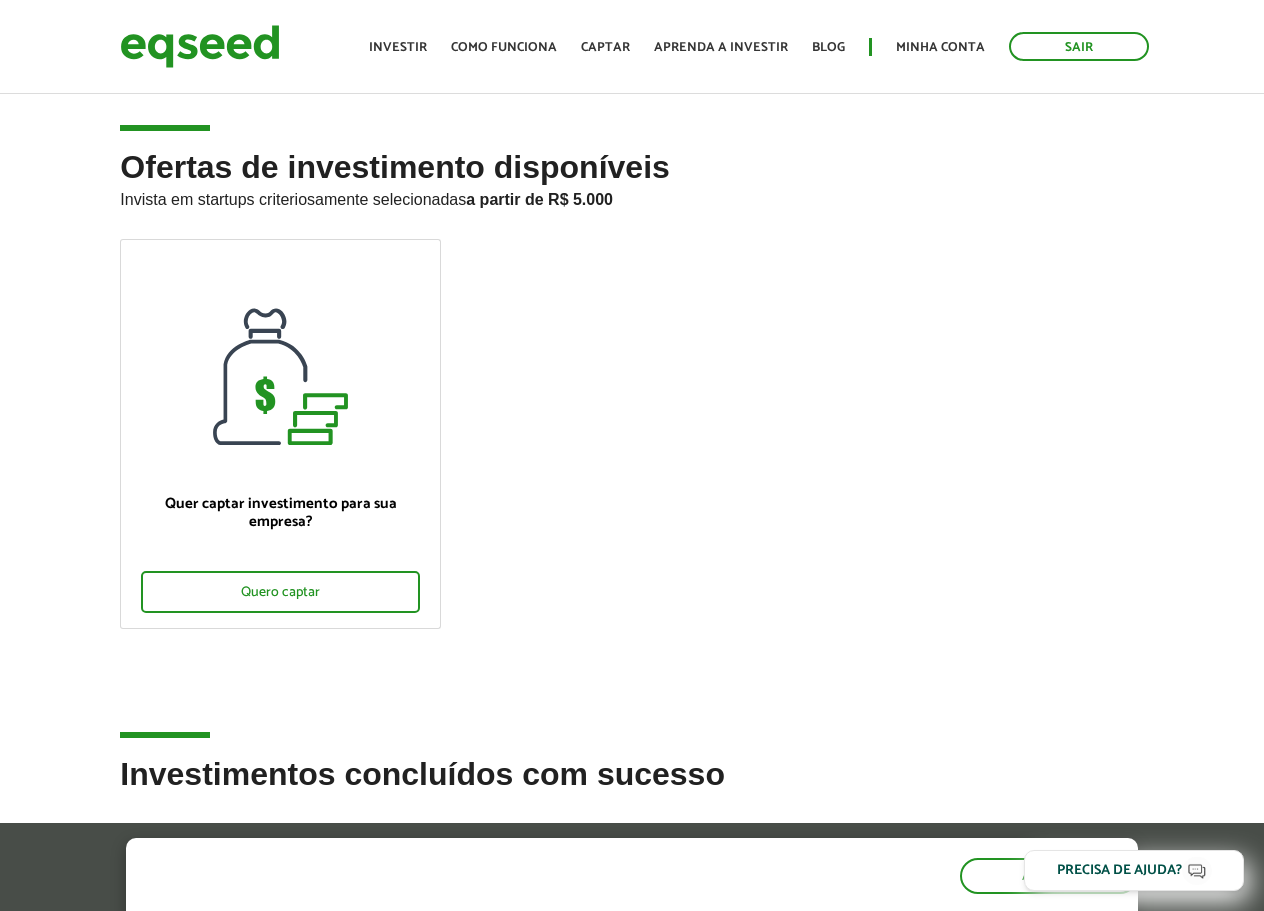 scroll, scrollTop: 0, scrollLeft: 0, axis: both 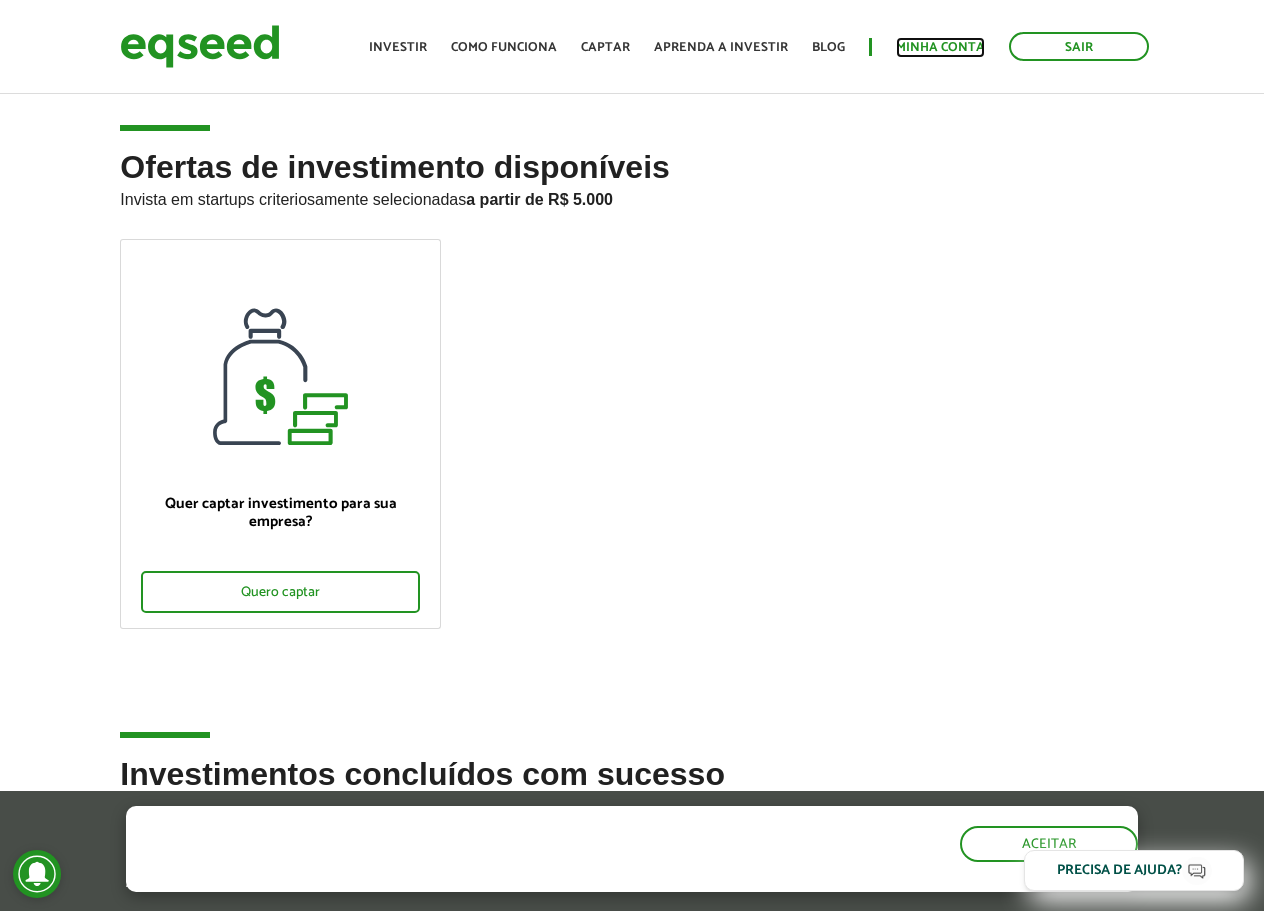 click on "Minha conta" at bounding box center [940, 47] 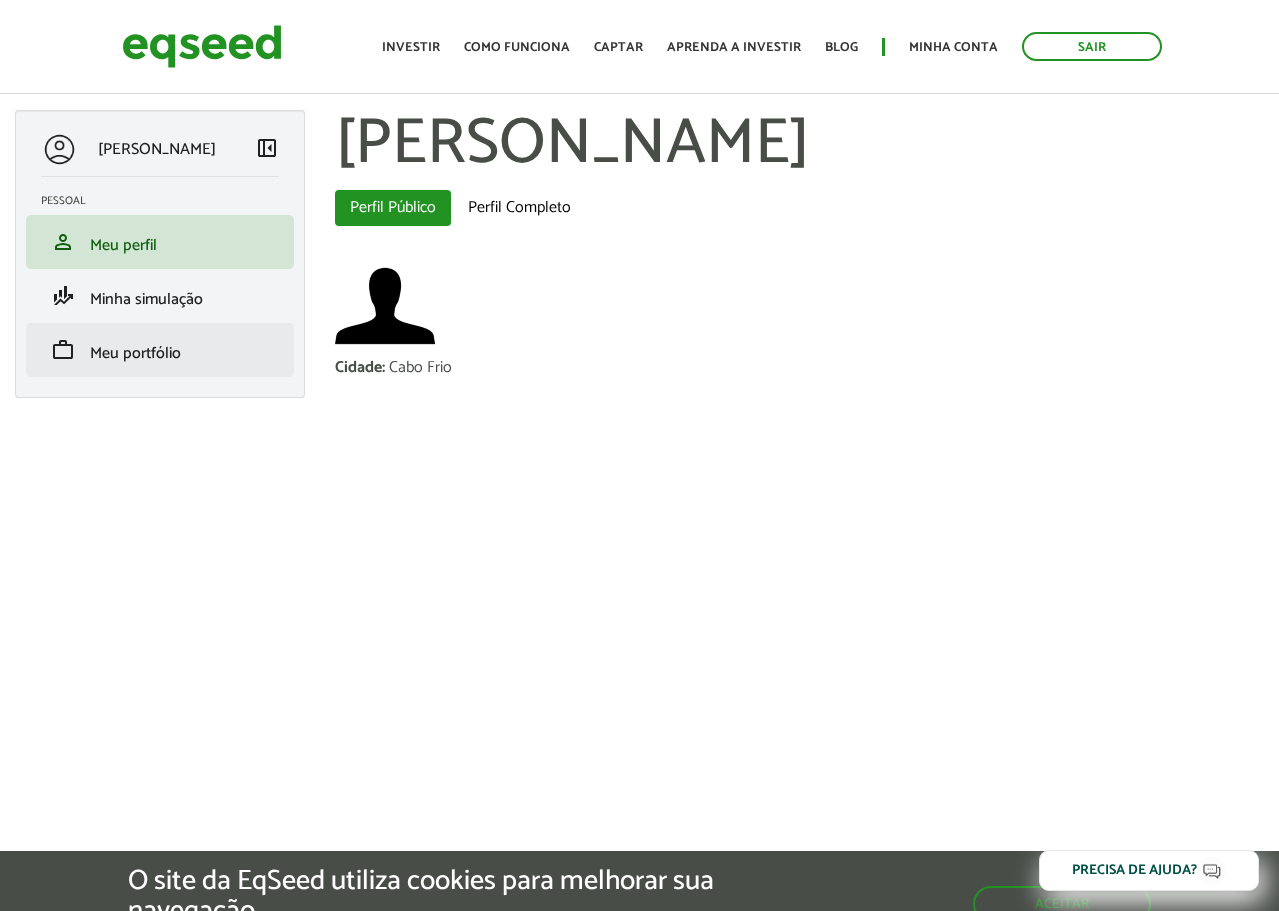 scroll, scrollTop: 0, scrollLeft: 0, axis: both 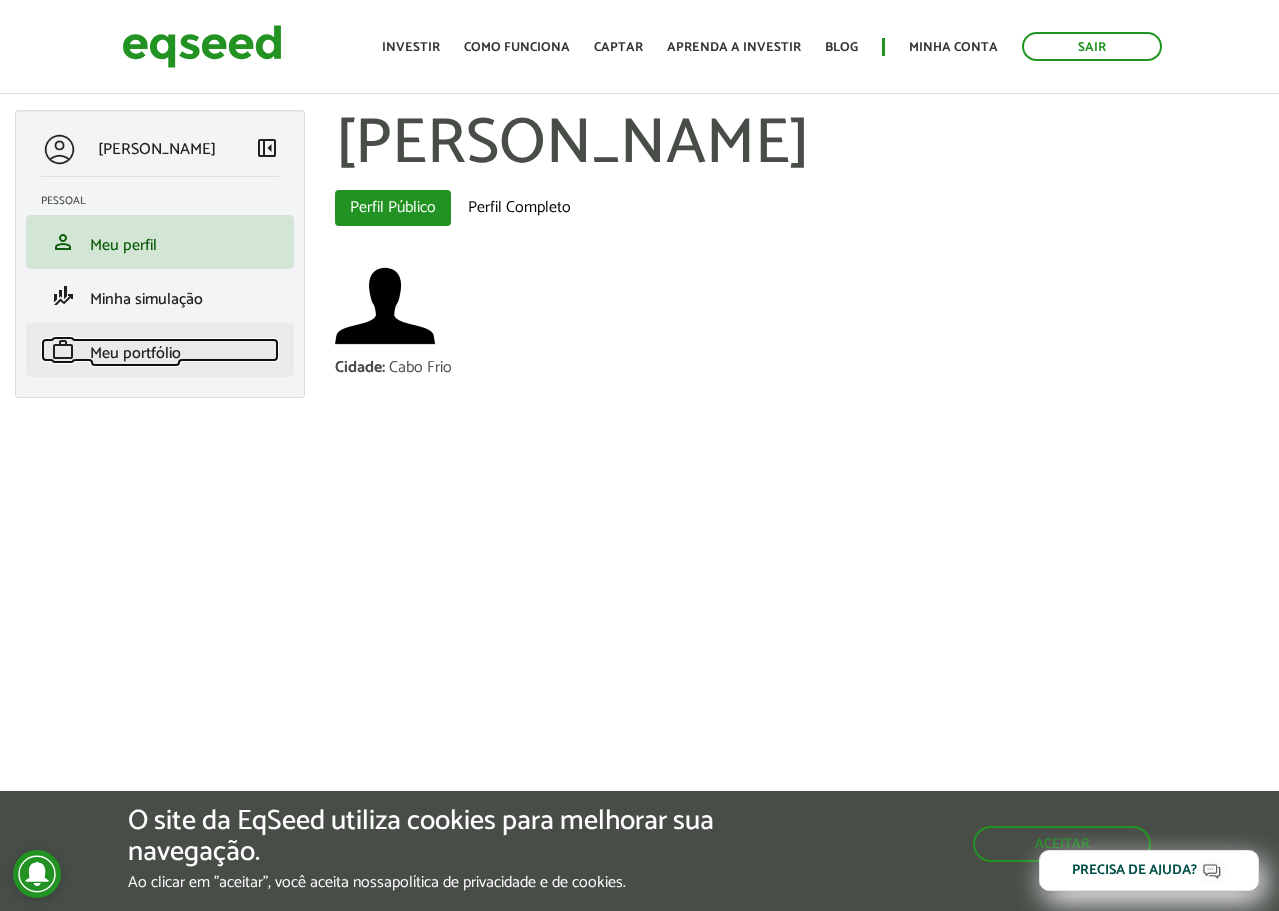 click on "Meu portfólio" at bounding box center [135, 353] 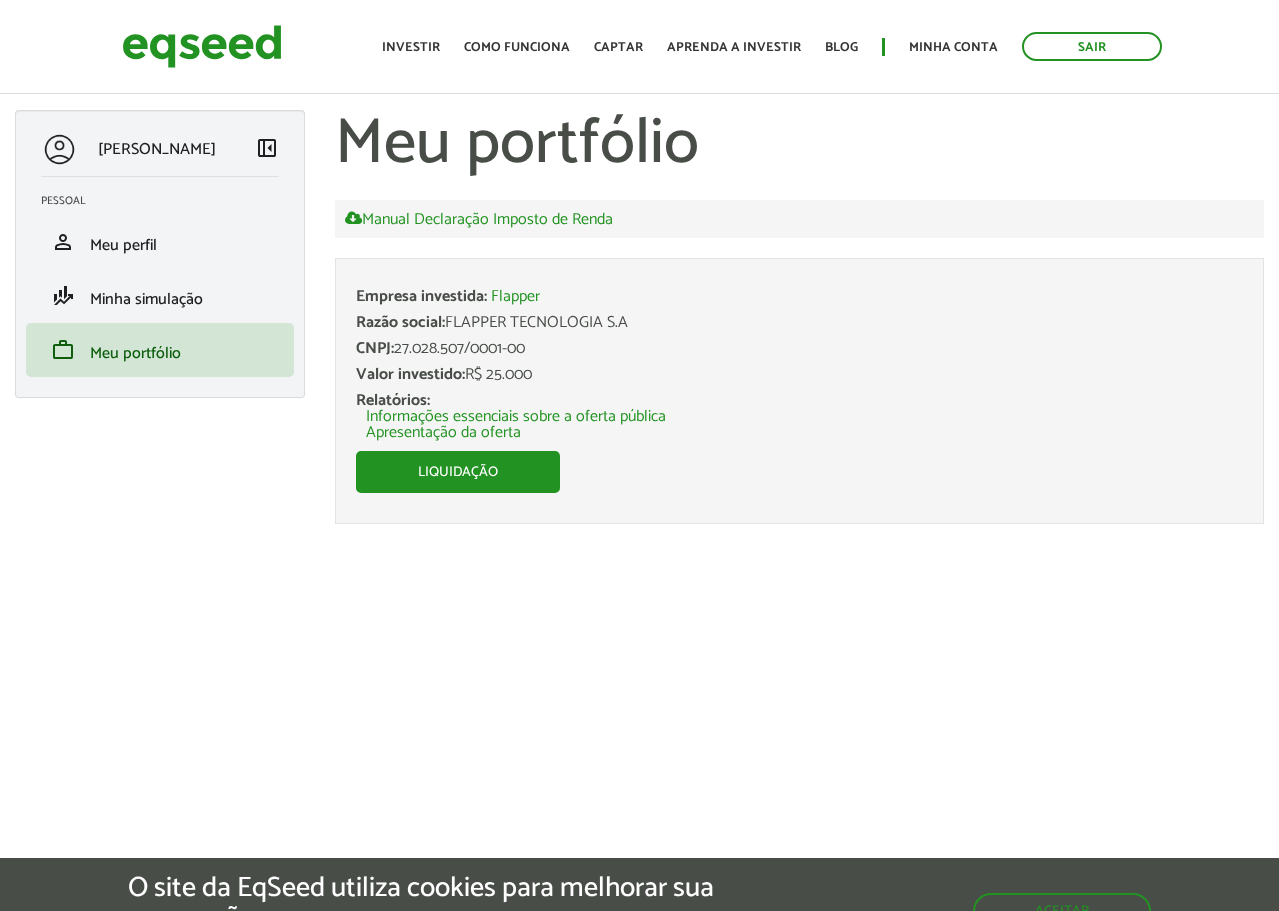 scroll, scrollTop: 0, scrollLeft: 0, axis: both 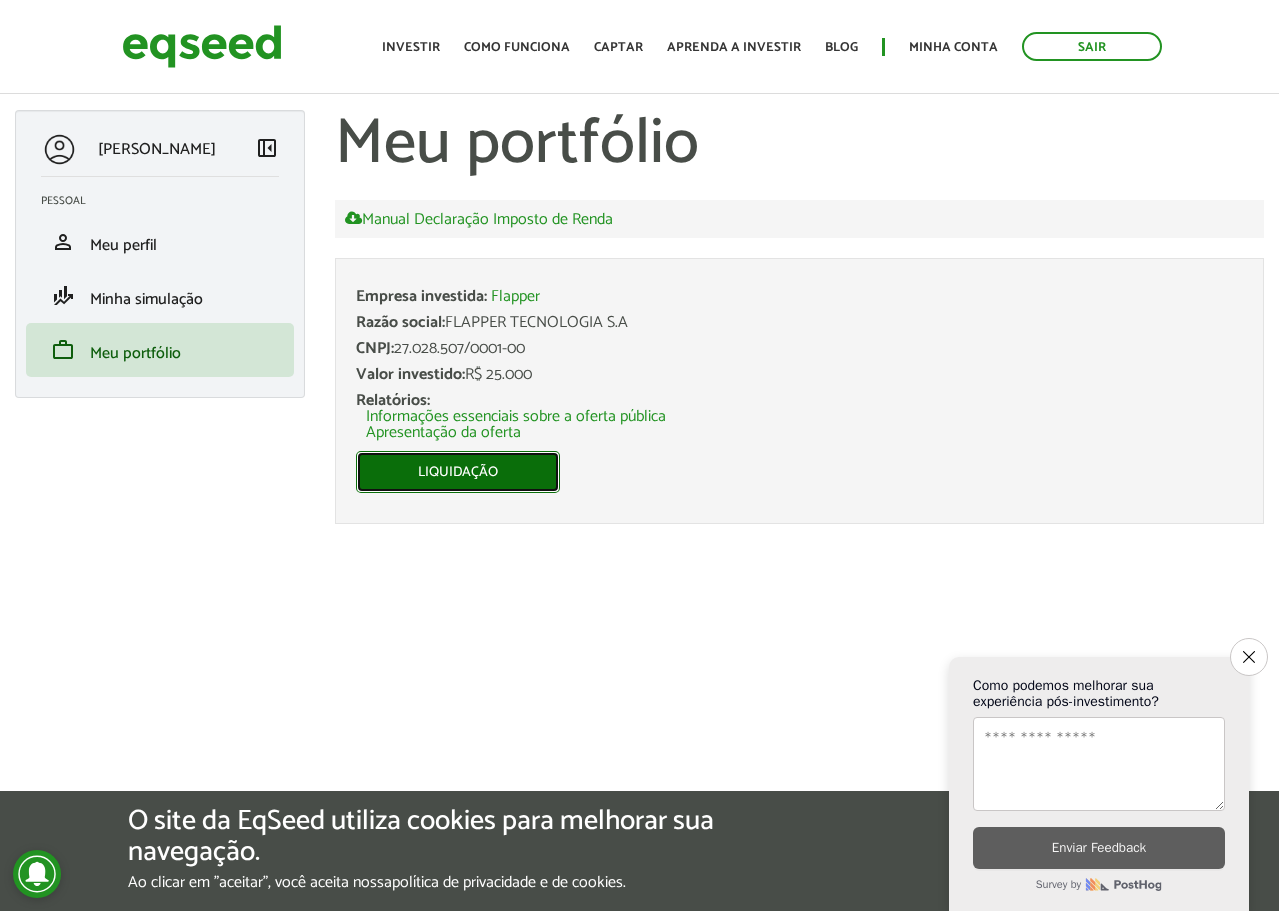 click on "Liquidação" at bounding box center (458, 472) 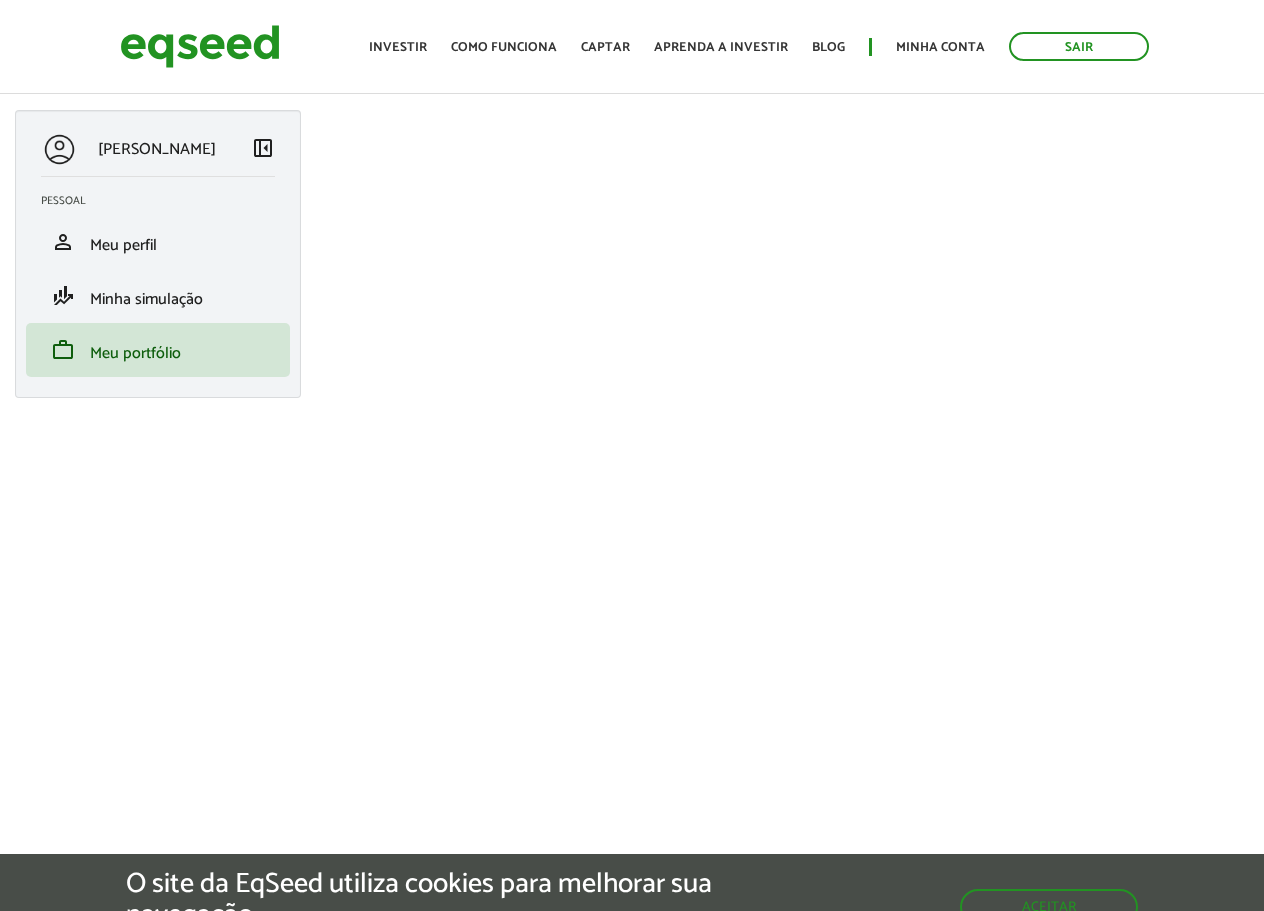 scroll, scrollTop: 0, scrollLeft: 0, axis: both 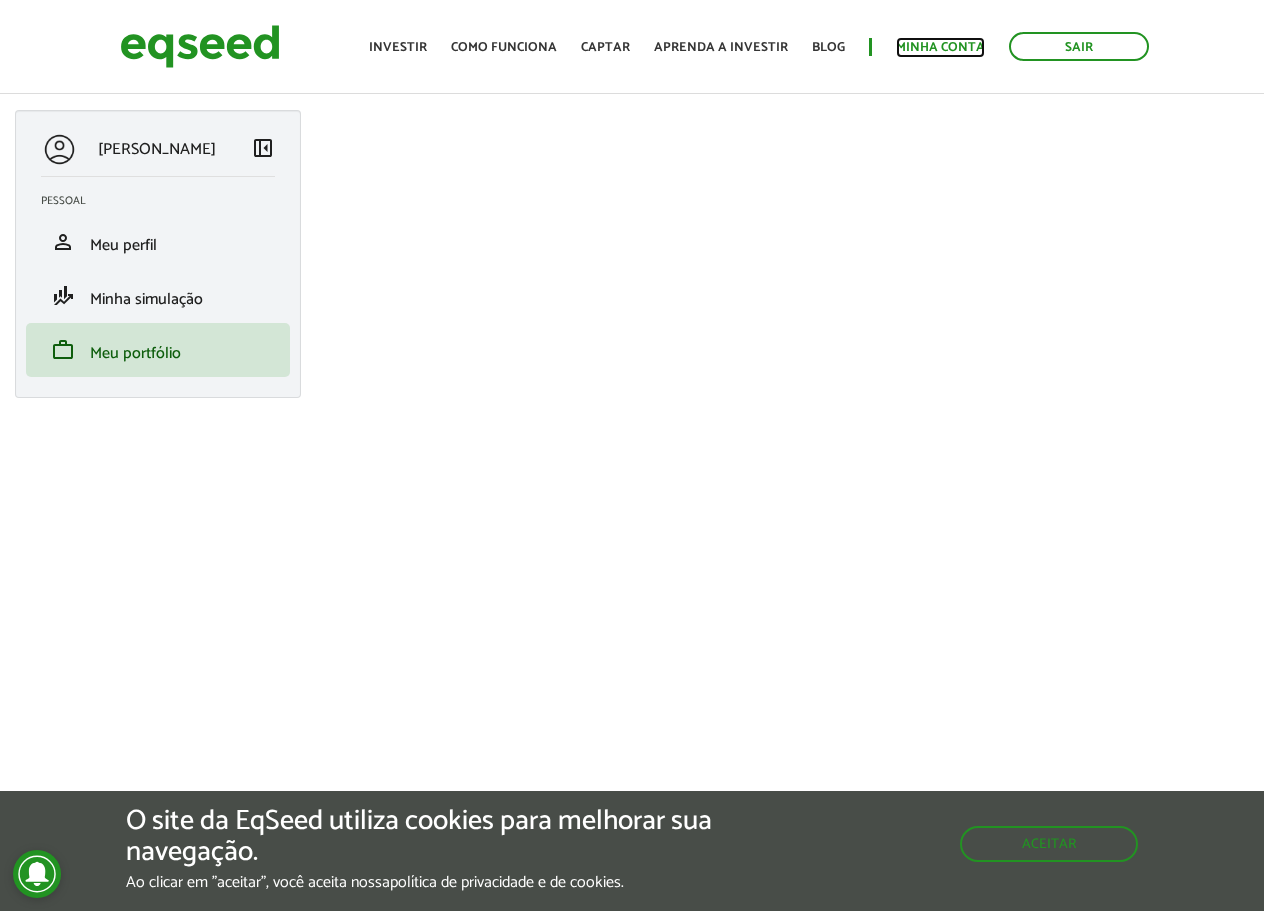 click on "Minha conta" at bounding box center [940, 47] 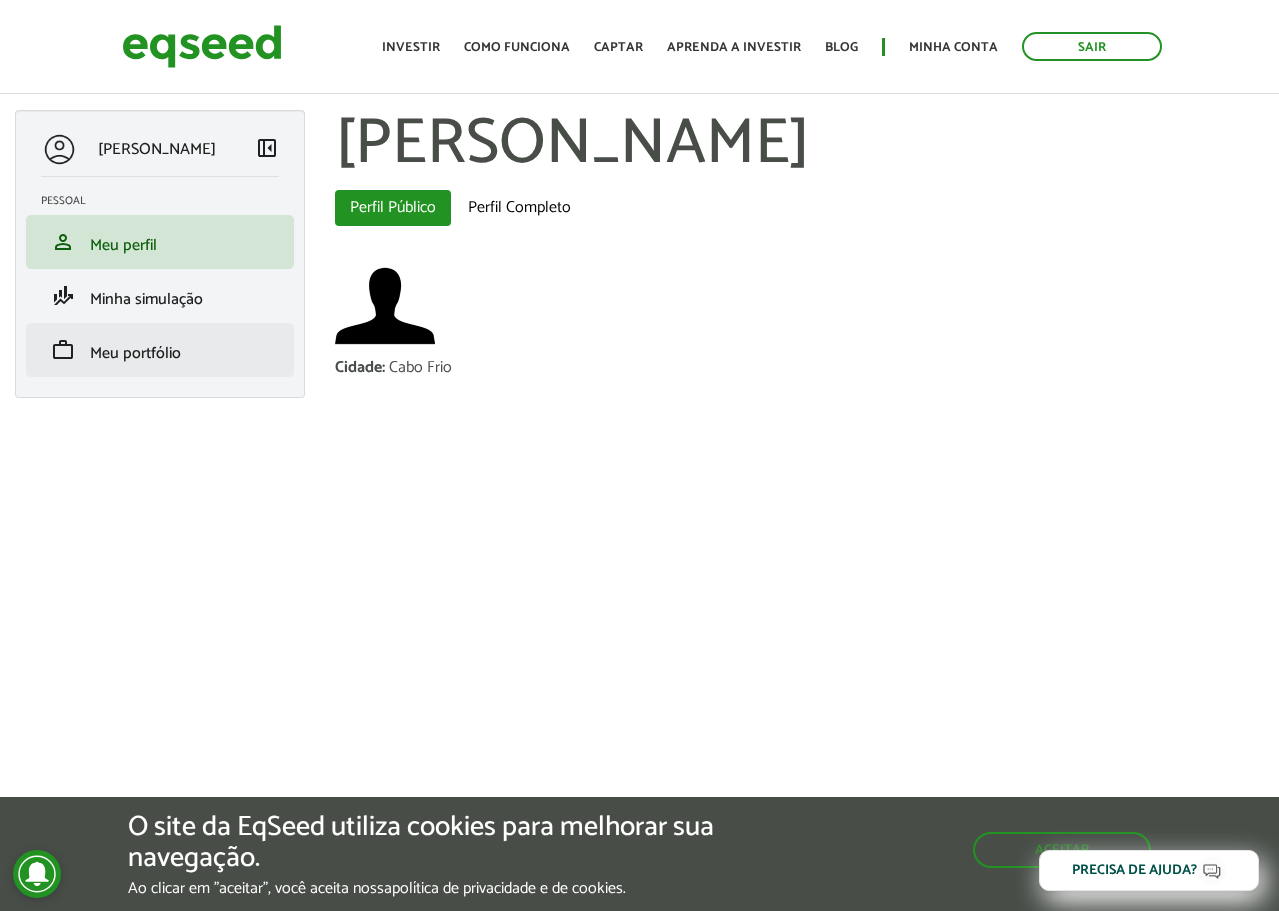 scroll, scrollTop: 0, scrollLeft: 0, axis: both 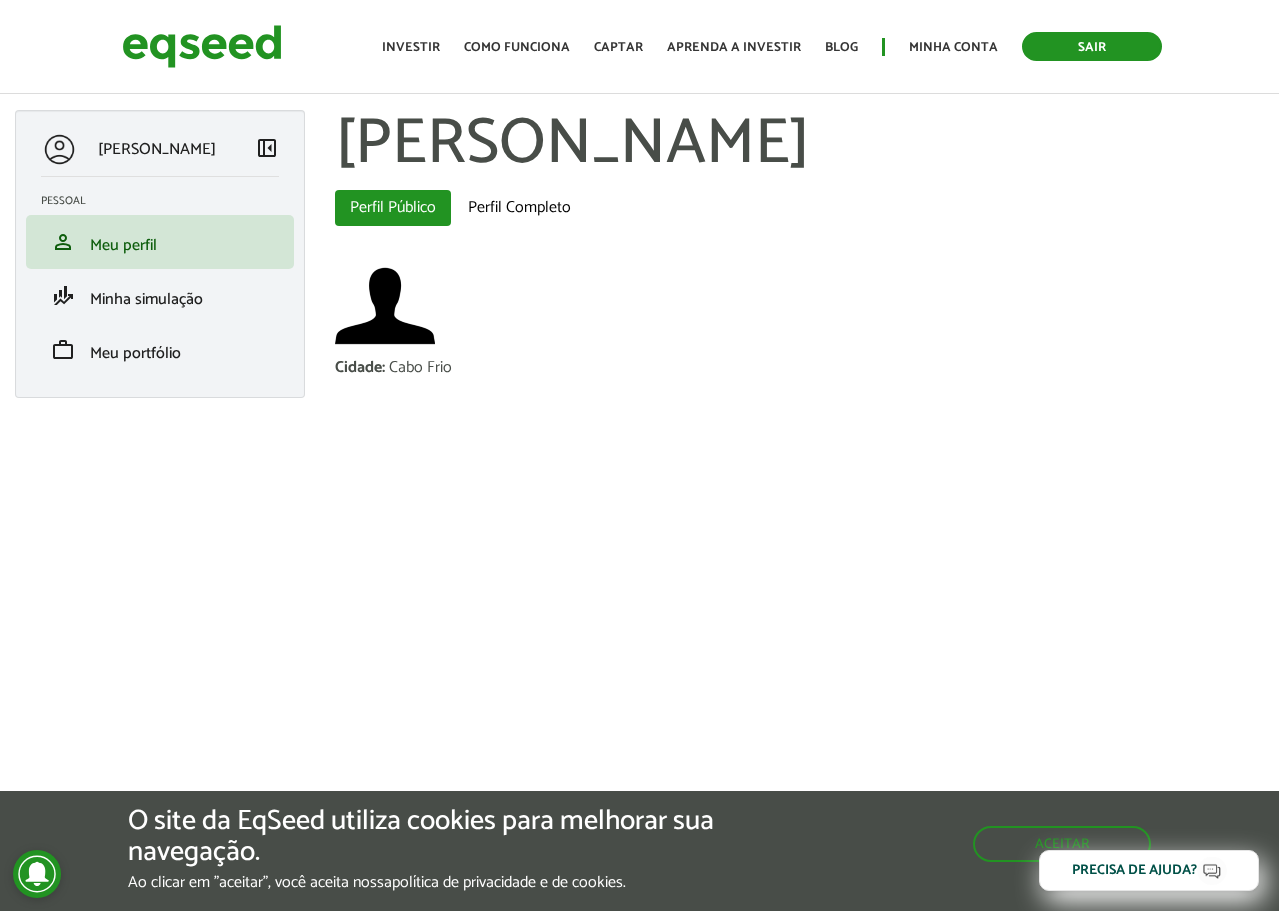 click on "Sair" at bounding box center (1092, 46) 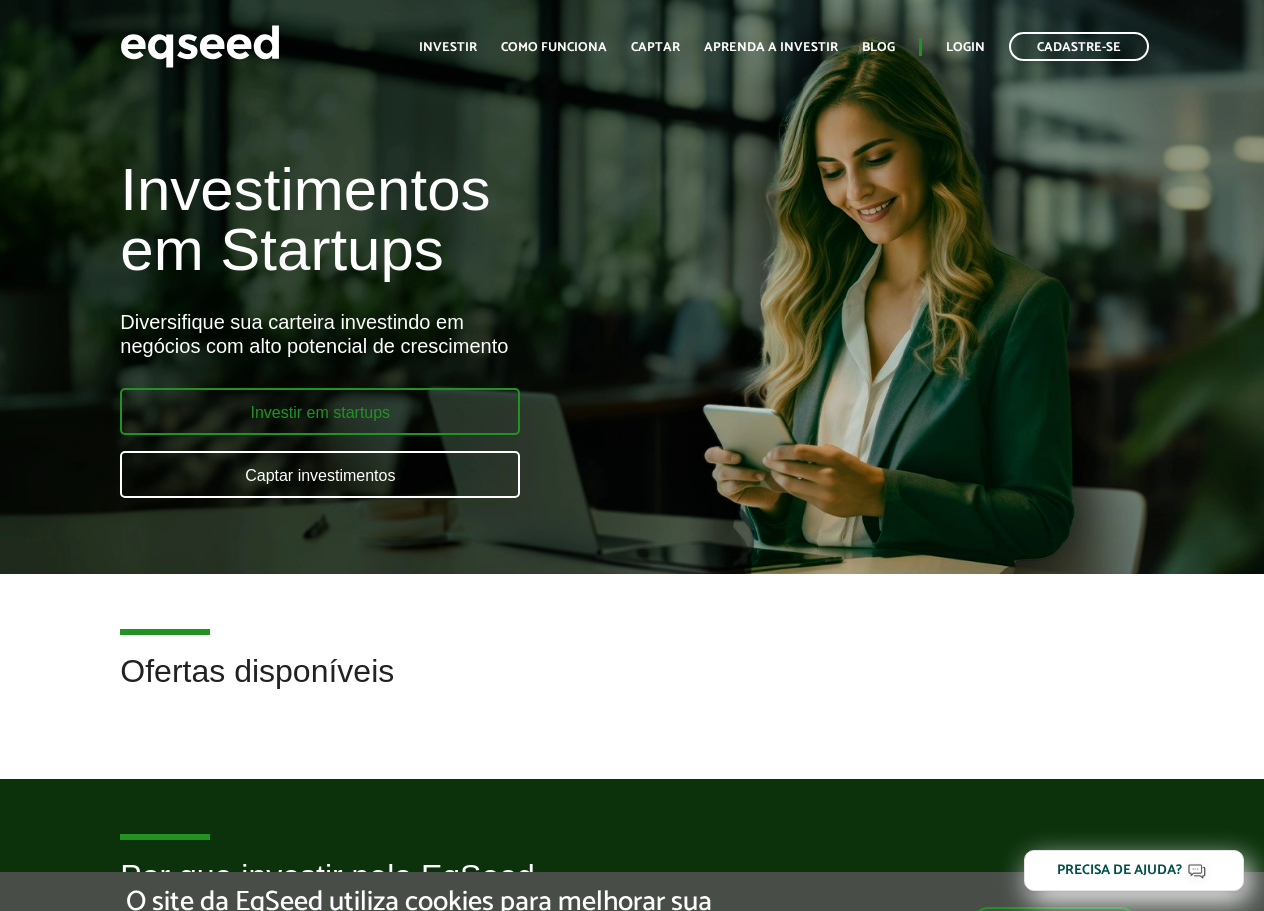 scroll, scrollTop: 0, scrollLeft: 0, axis: both 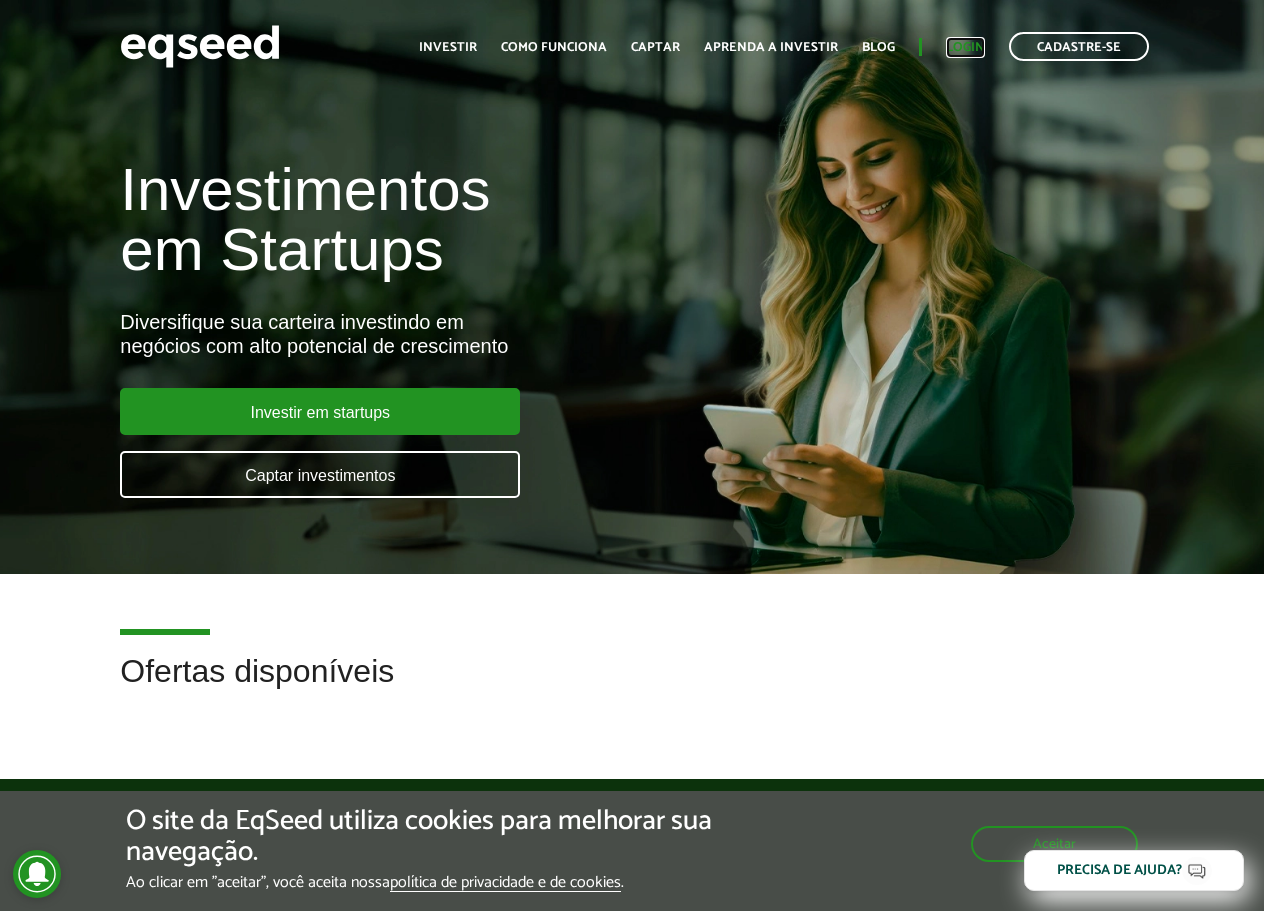 click on "Login" at bounding box center (965, 47) 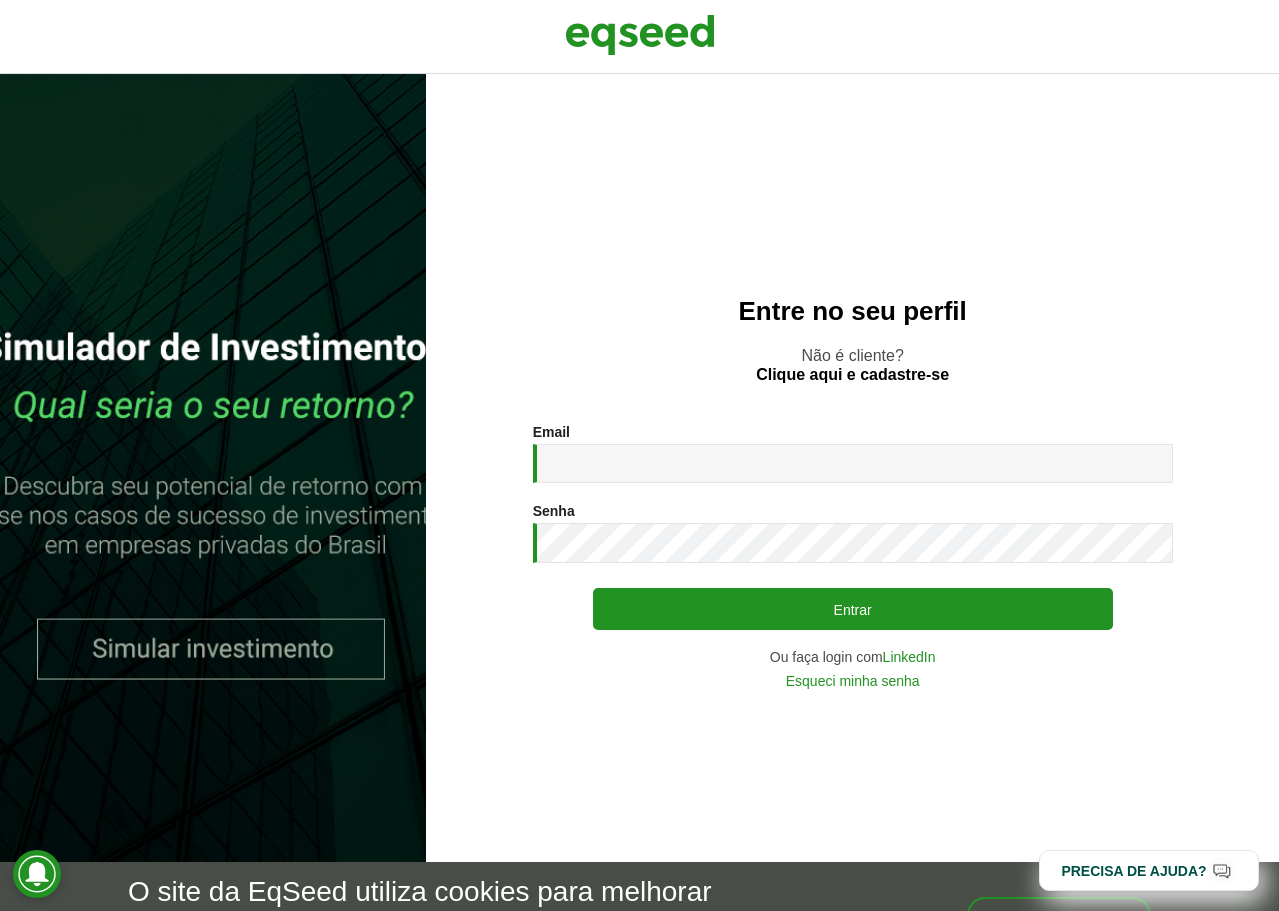 scroll, scrollTop: 0, scrollLeft: 0, axis: both 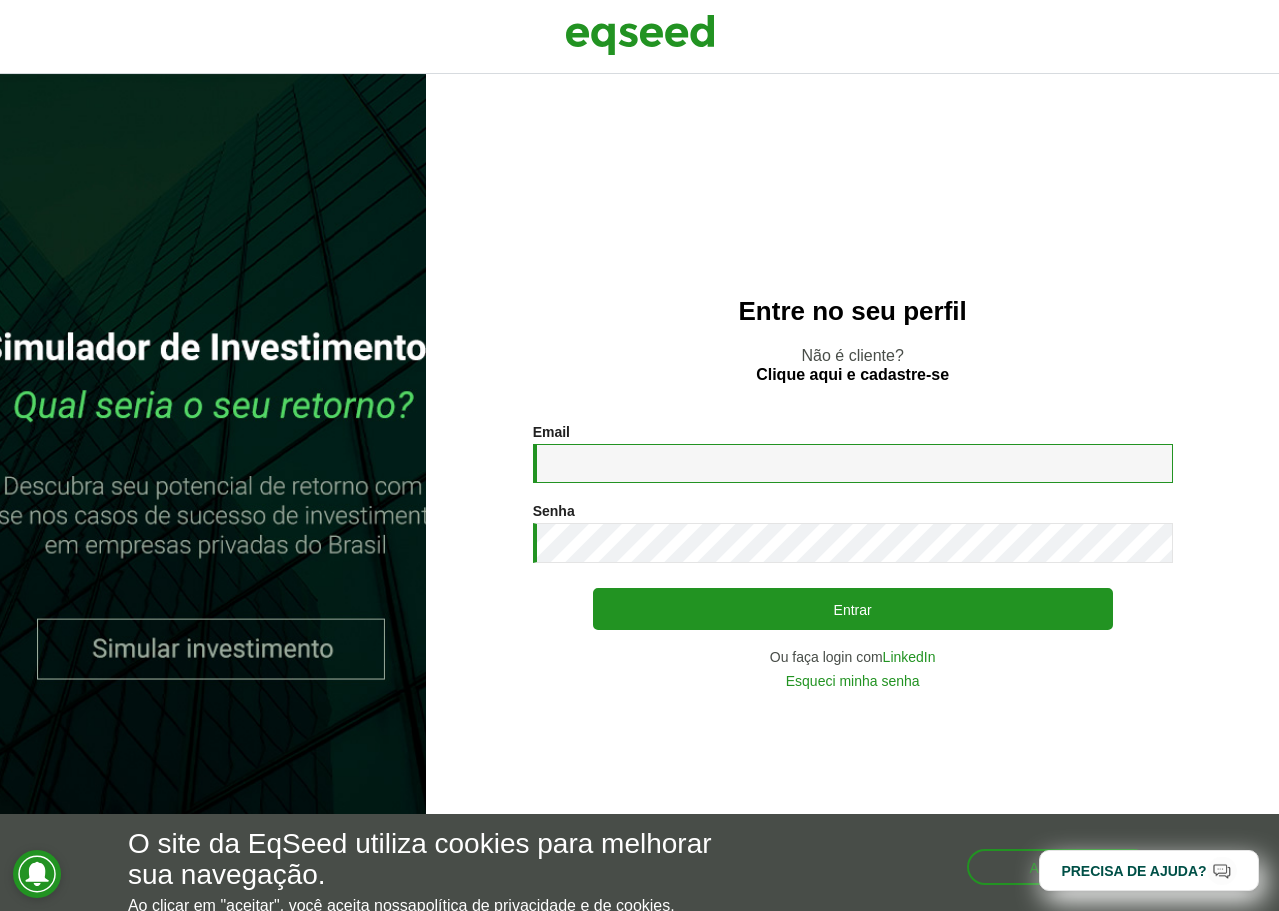 click on "Email  *" at bounding box center (853, 463) 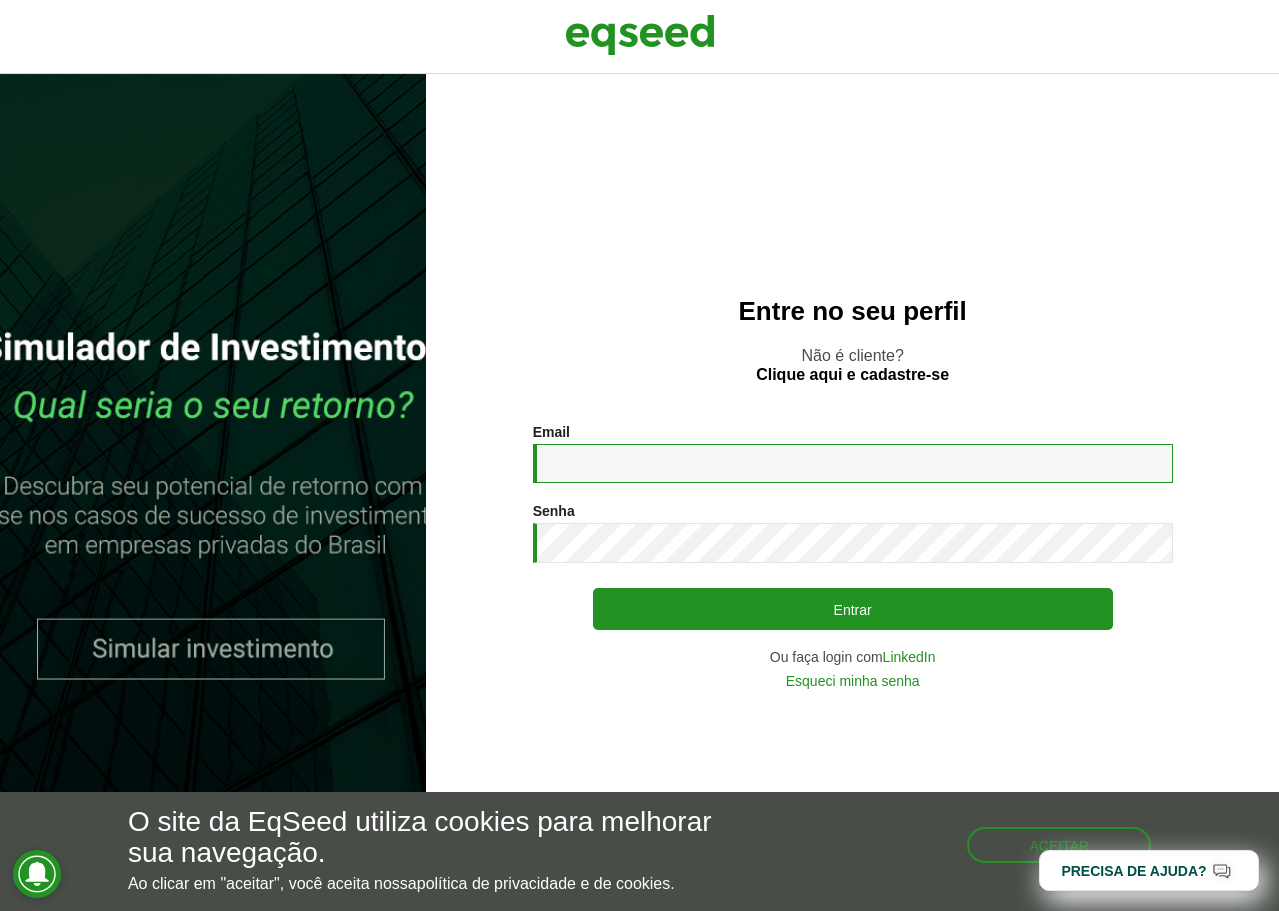 click on "Email  *" at bounding box center (853, 463) 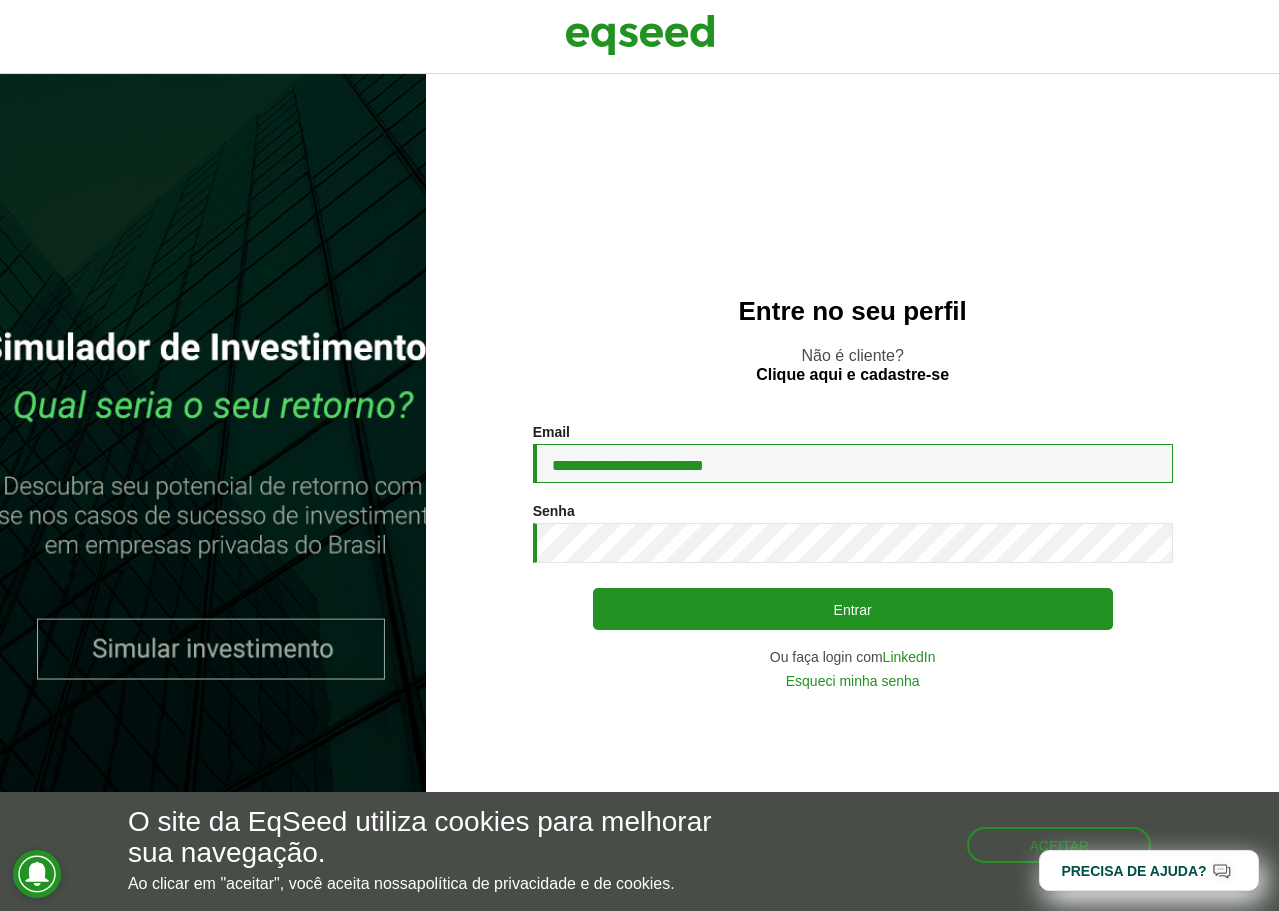 type on "**********" 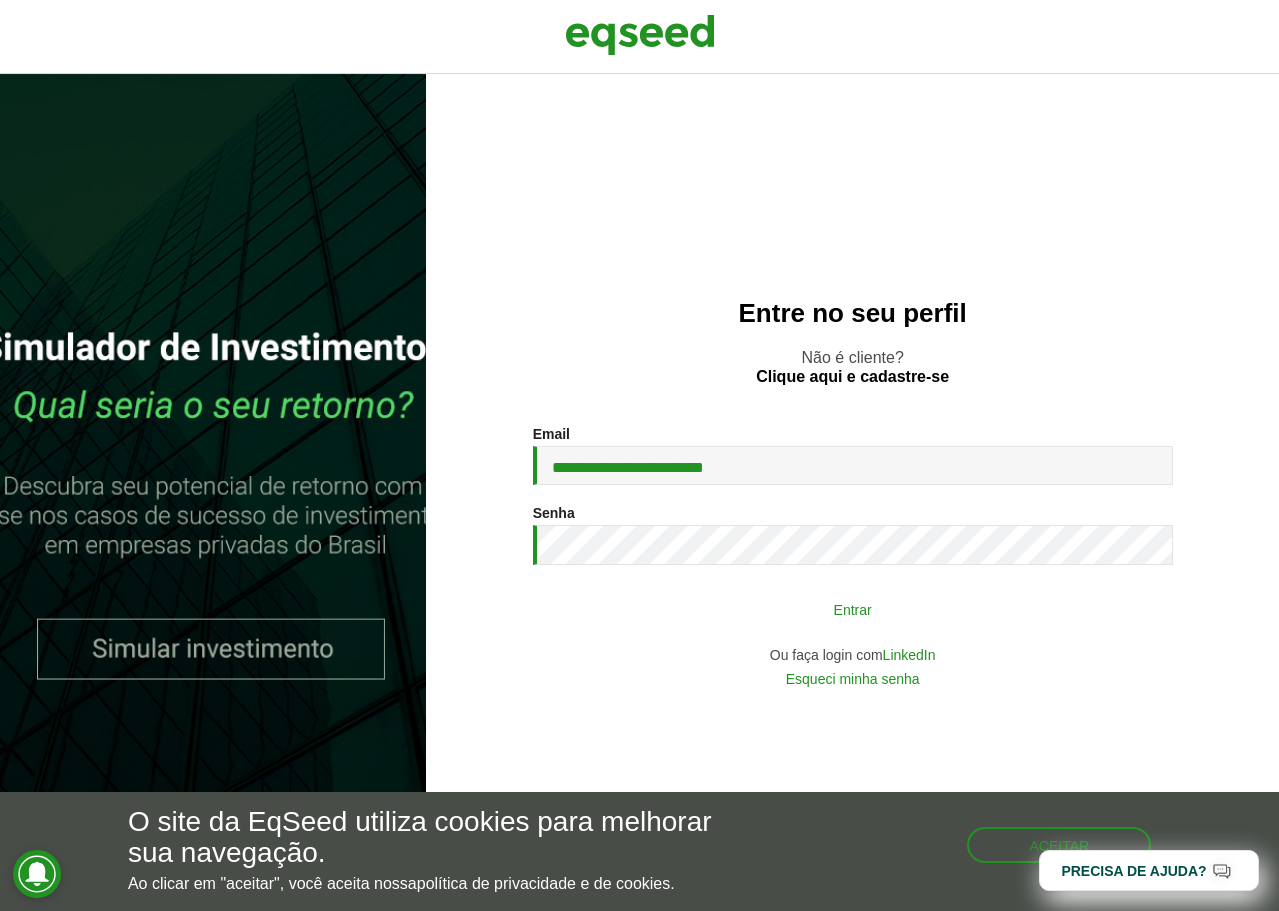 click on "Entrar" at bounding box center (853, 609) 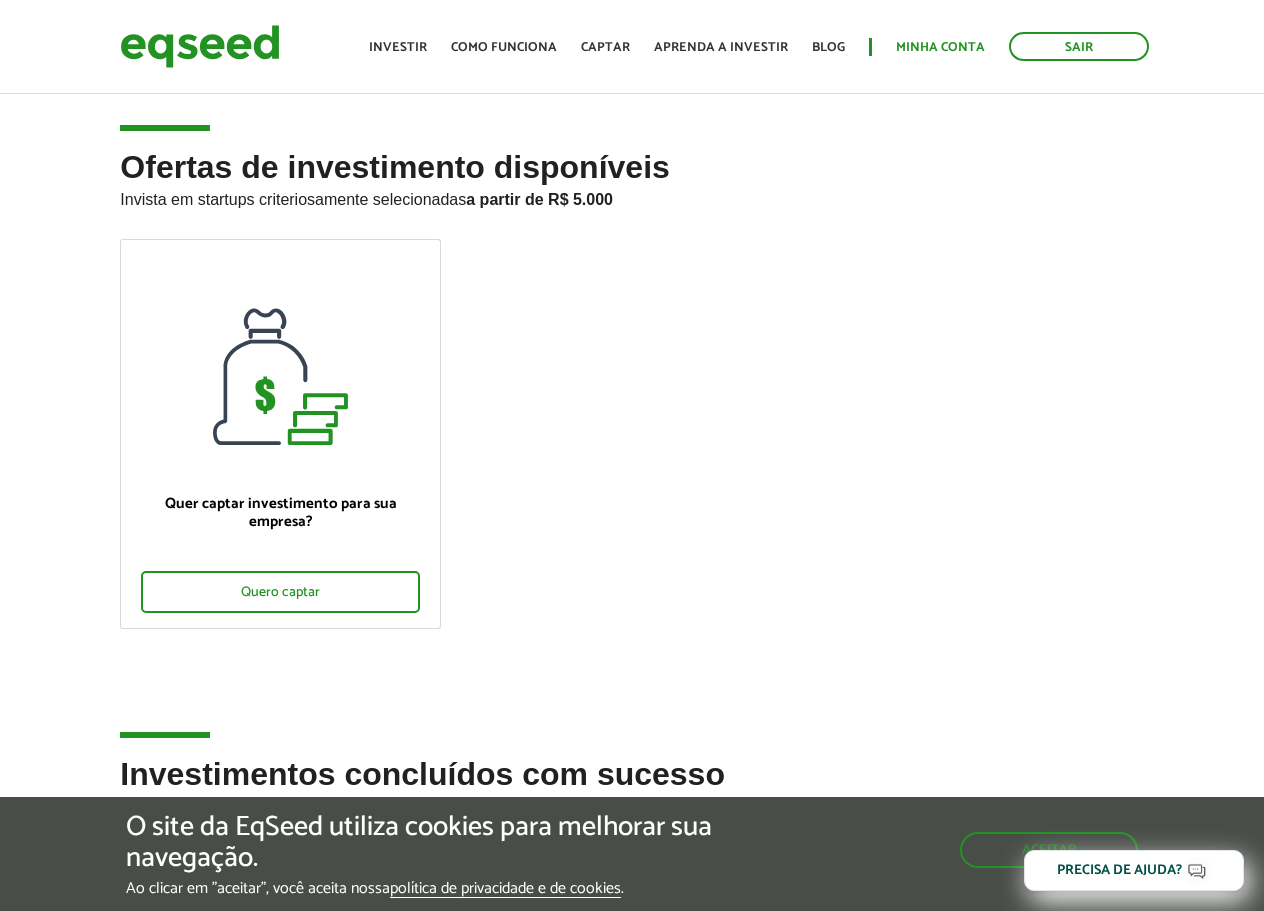 scroll, scrollTop: 0, scrollLeft: 0, axis: both 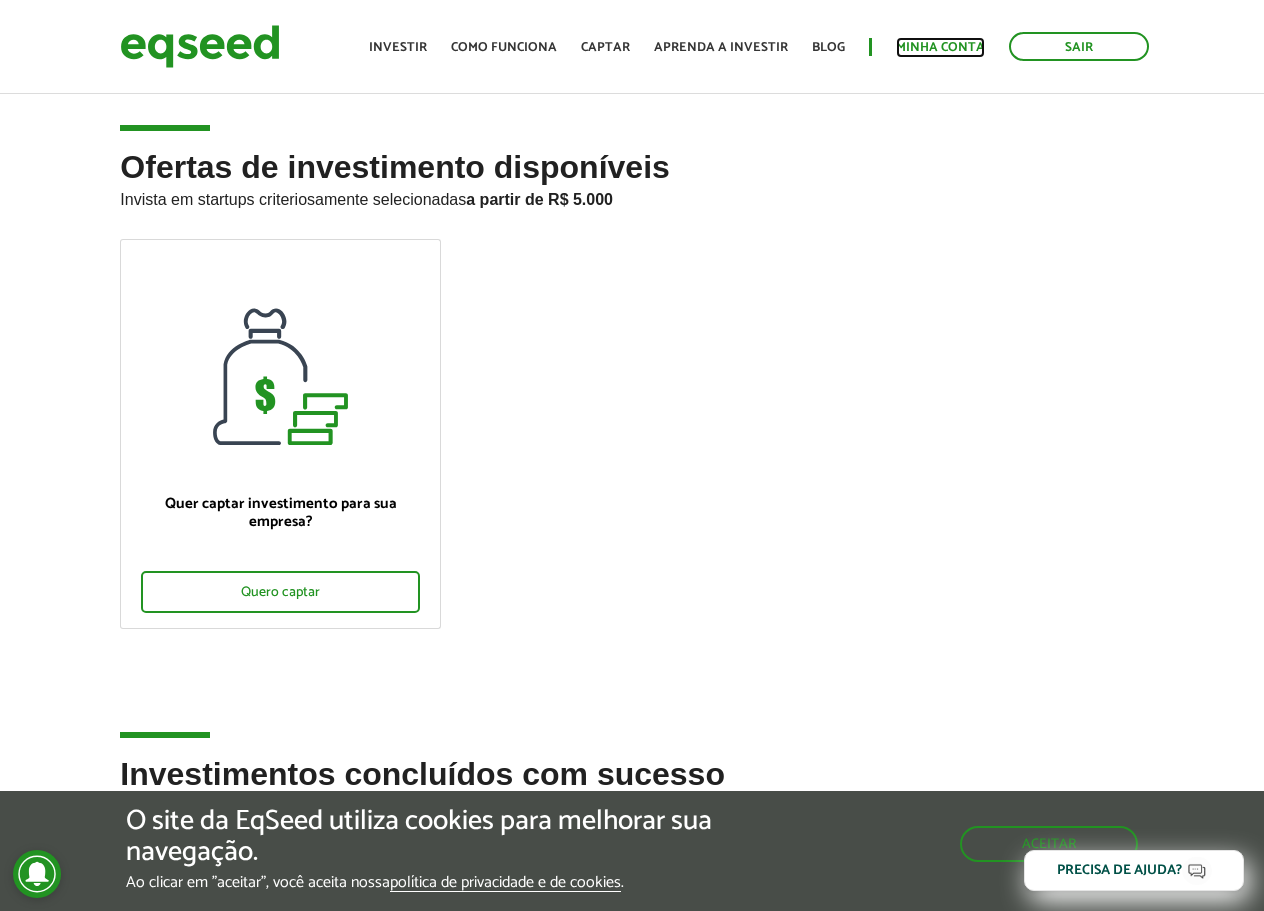 click on "Minha conta" at bounding box center (940, 47) 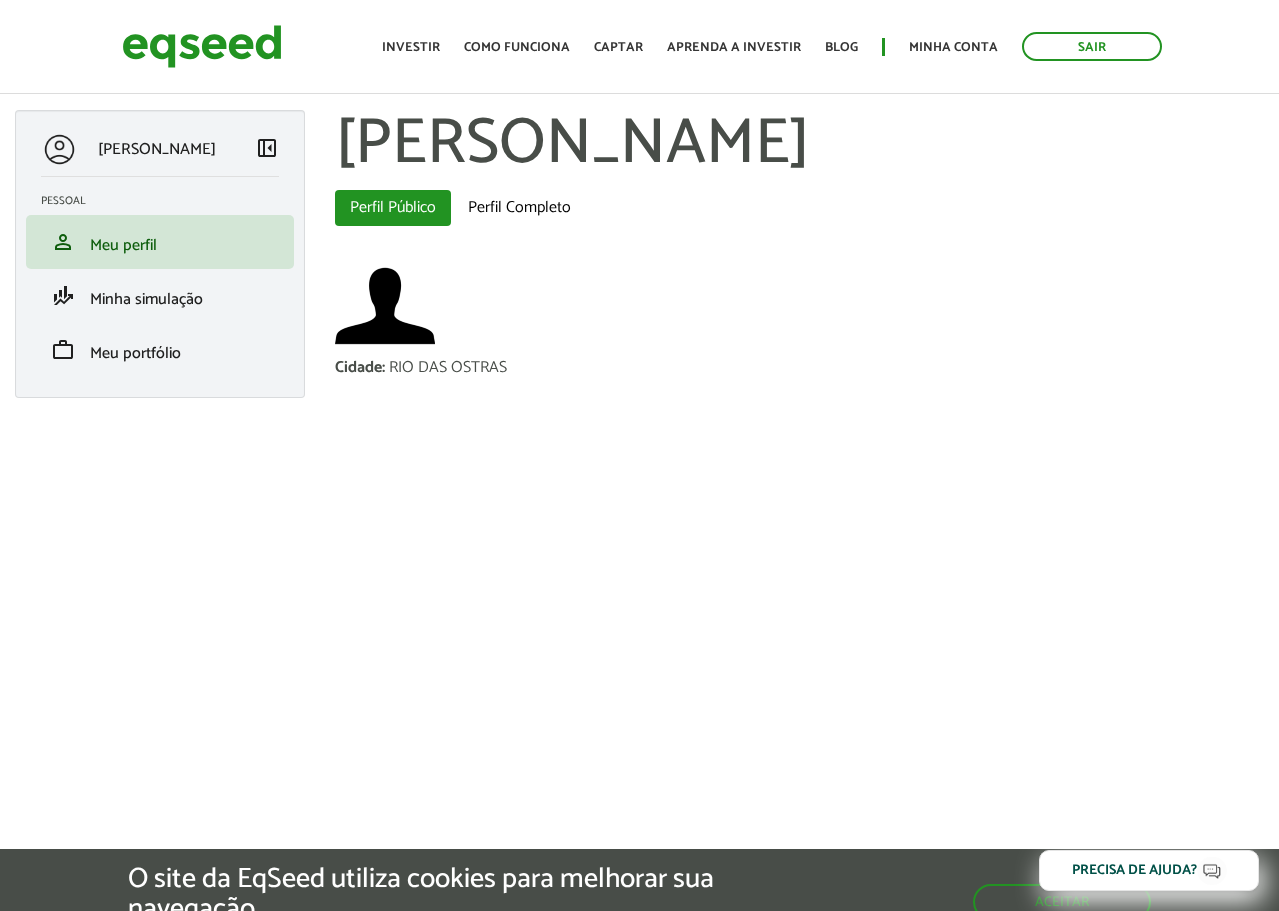 scroll, scrollTop: 0, scrollLeft: 0, axis: both 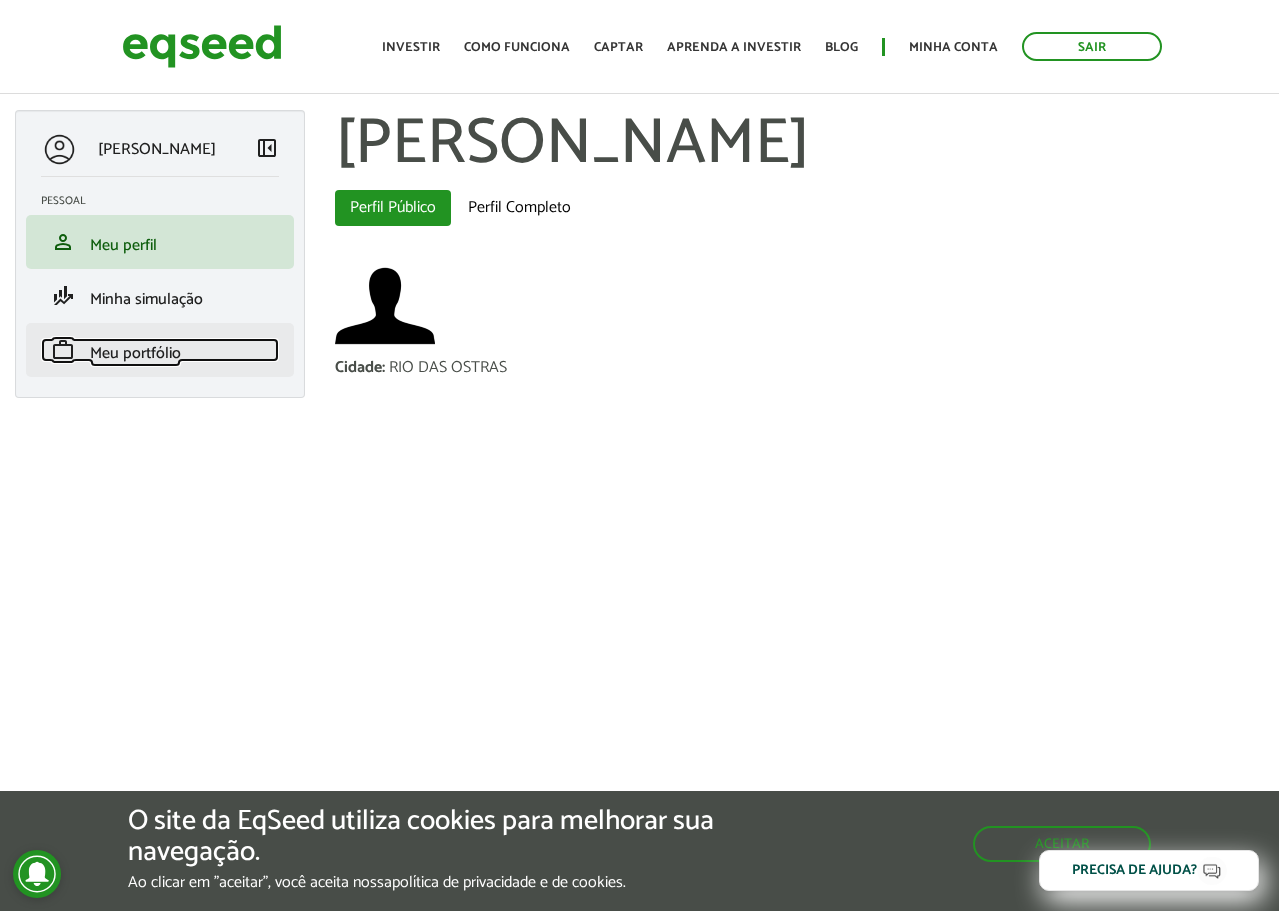 click on "Meu portfólio" at bounding box center (135, 353) 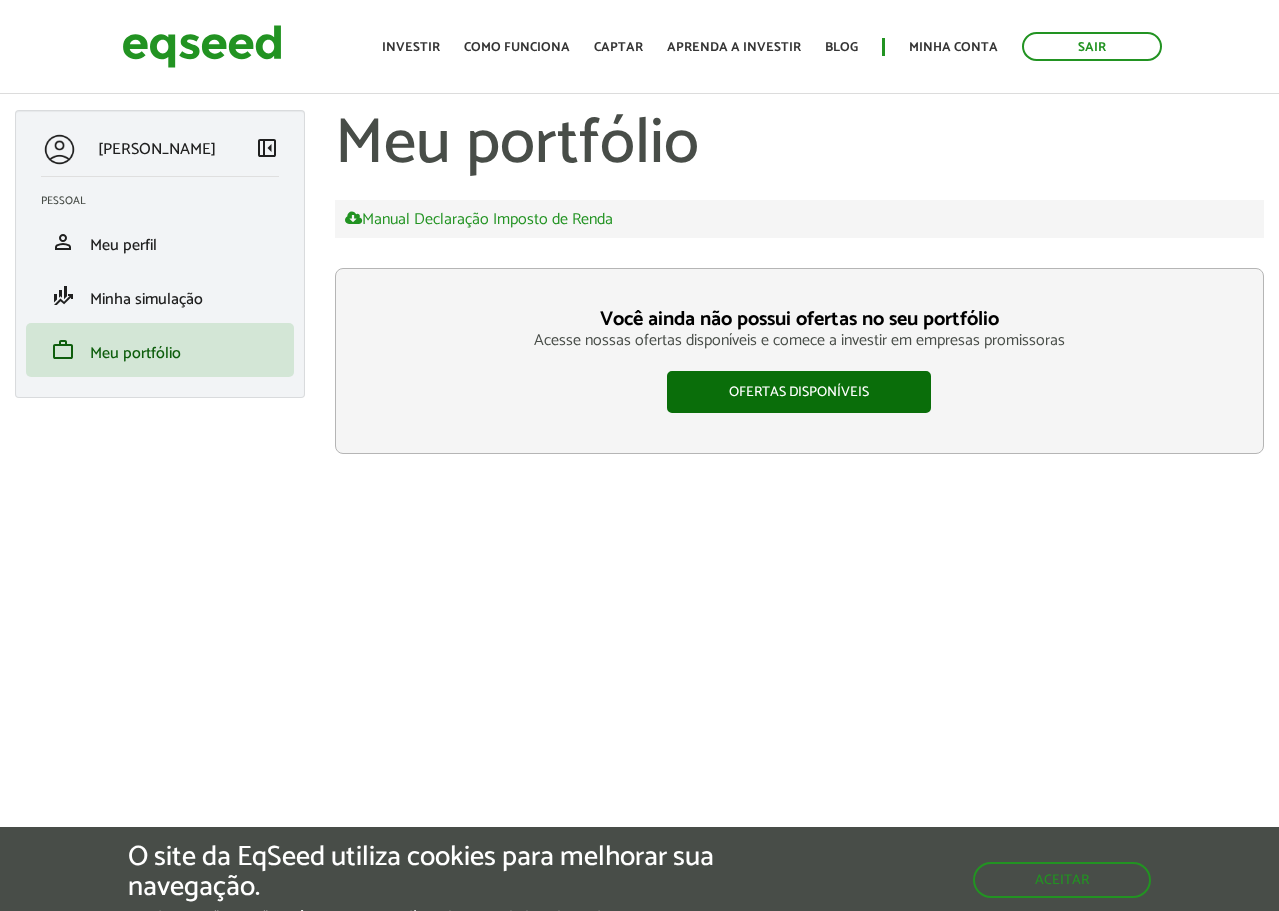 scroll, scrollTop: 0, scrollLeft: 0, axis: both 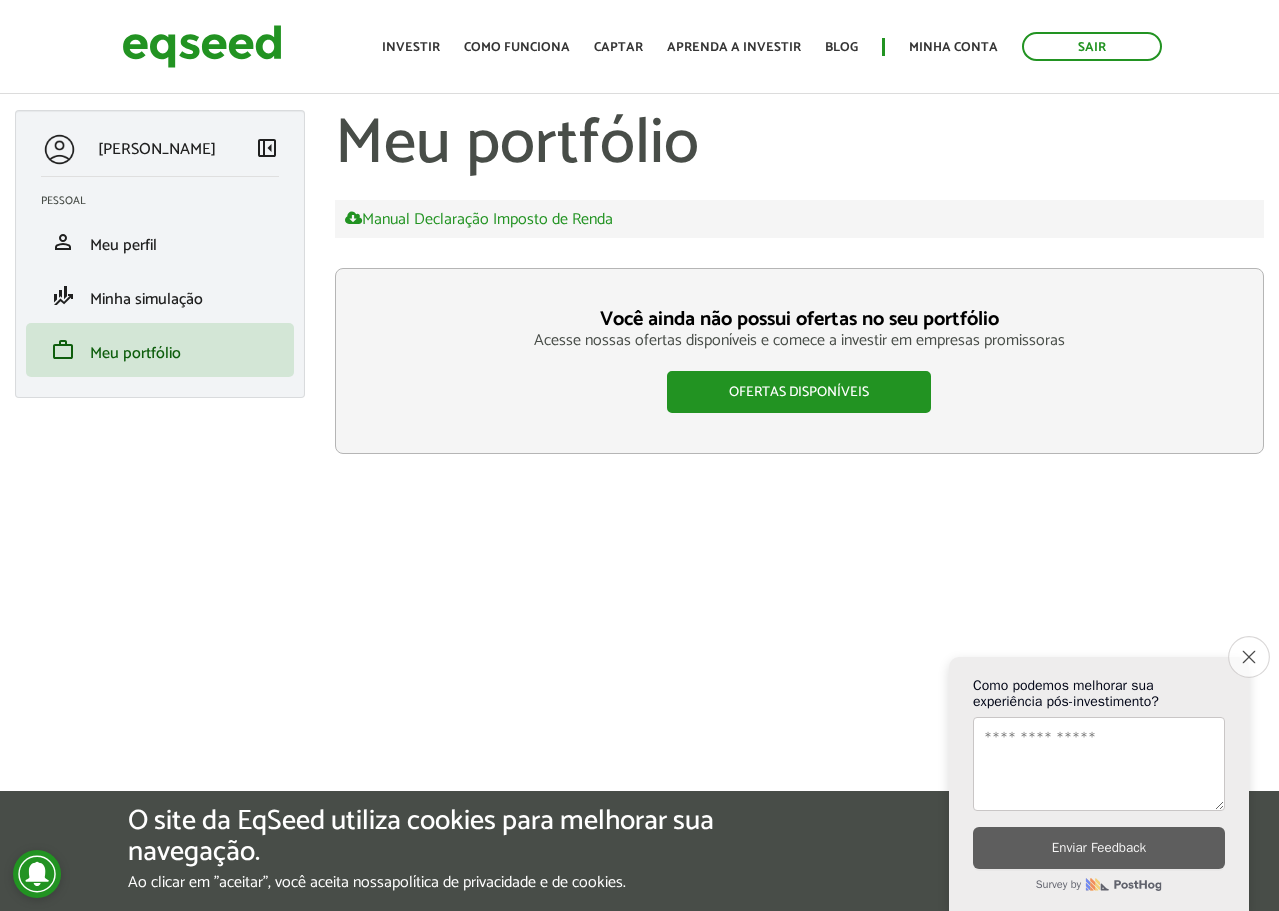 click on "Close survey" at bounding box center [1249, 657] 